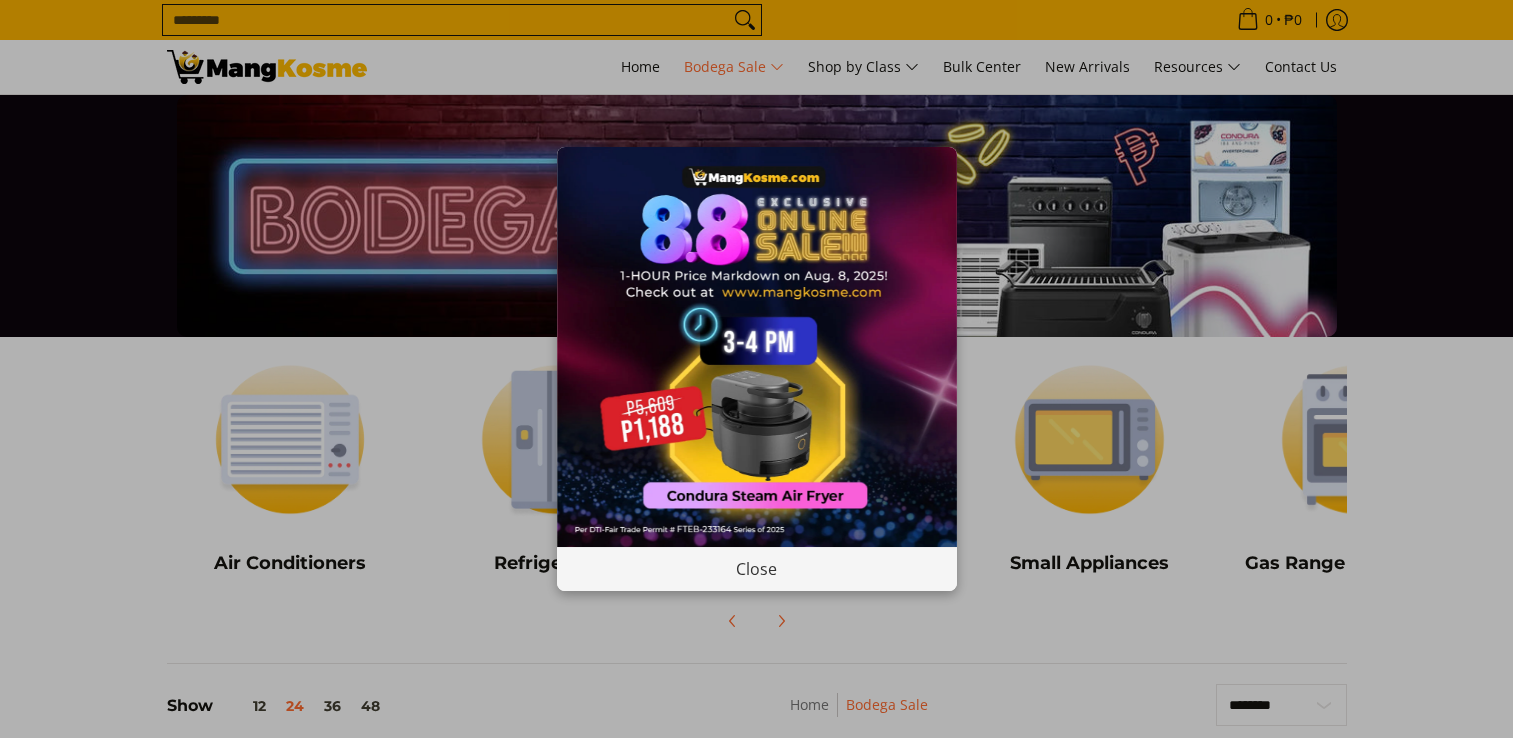 scroll, scrollTop: 0, scrollLeft: 0, axis: both 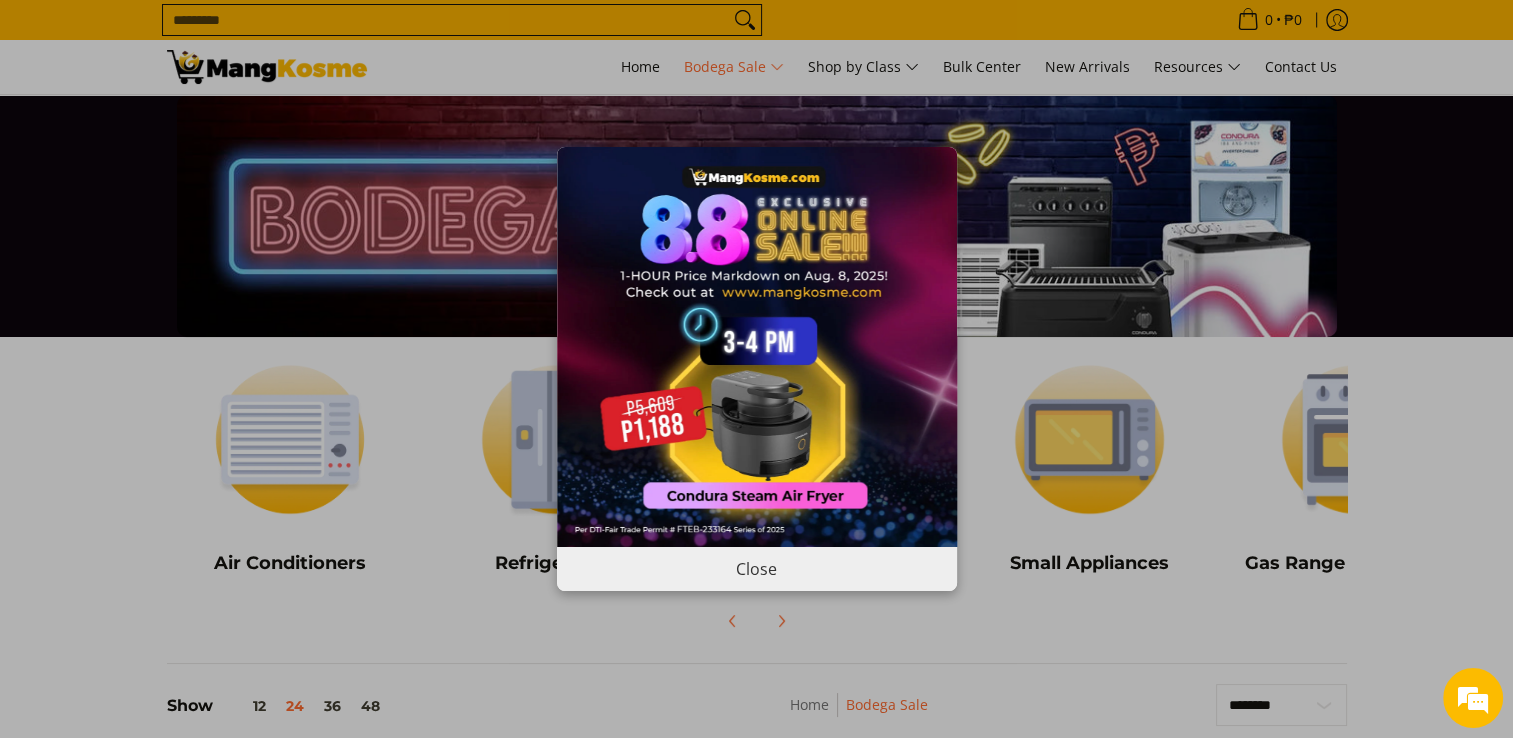 click on "Close" at bounding box center (757, 568) 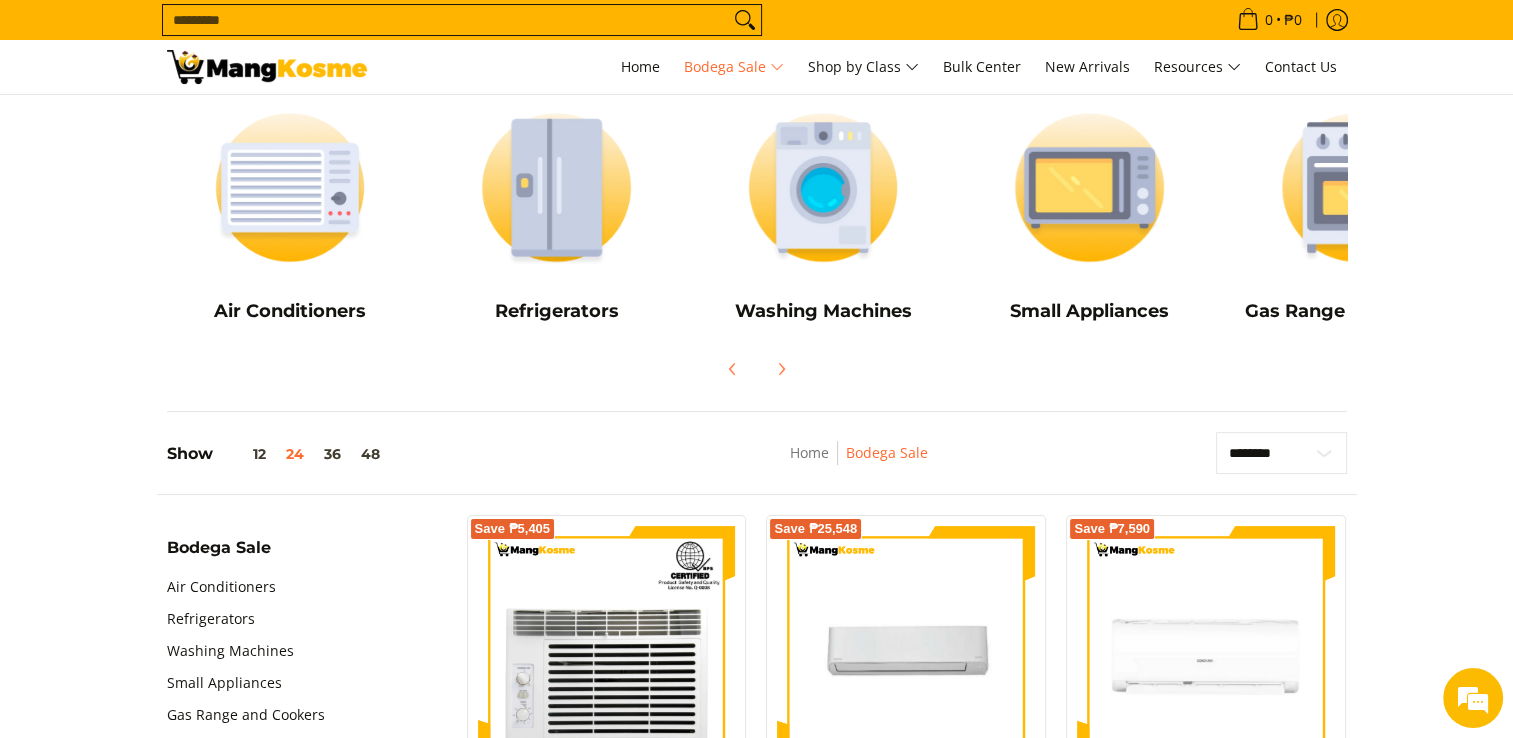scroll, scrollTop: 254, scrollLeft: 0, axis: vertical 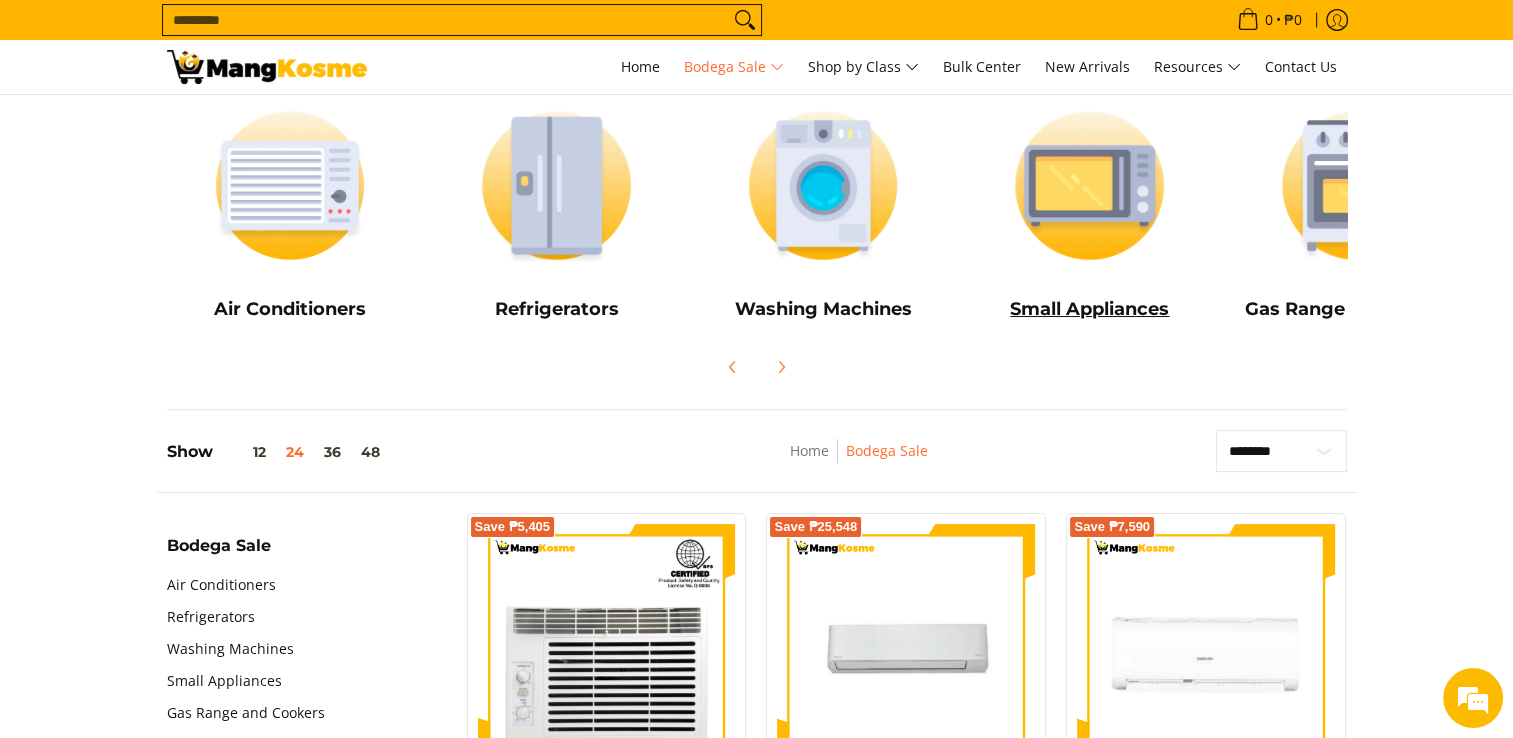 click at bounding box center [1089, 185] 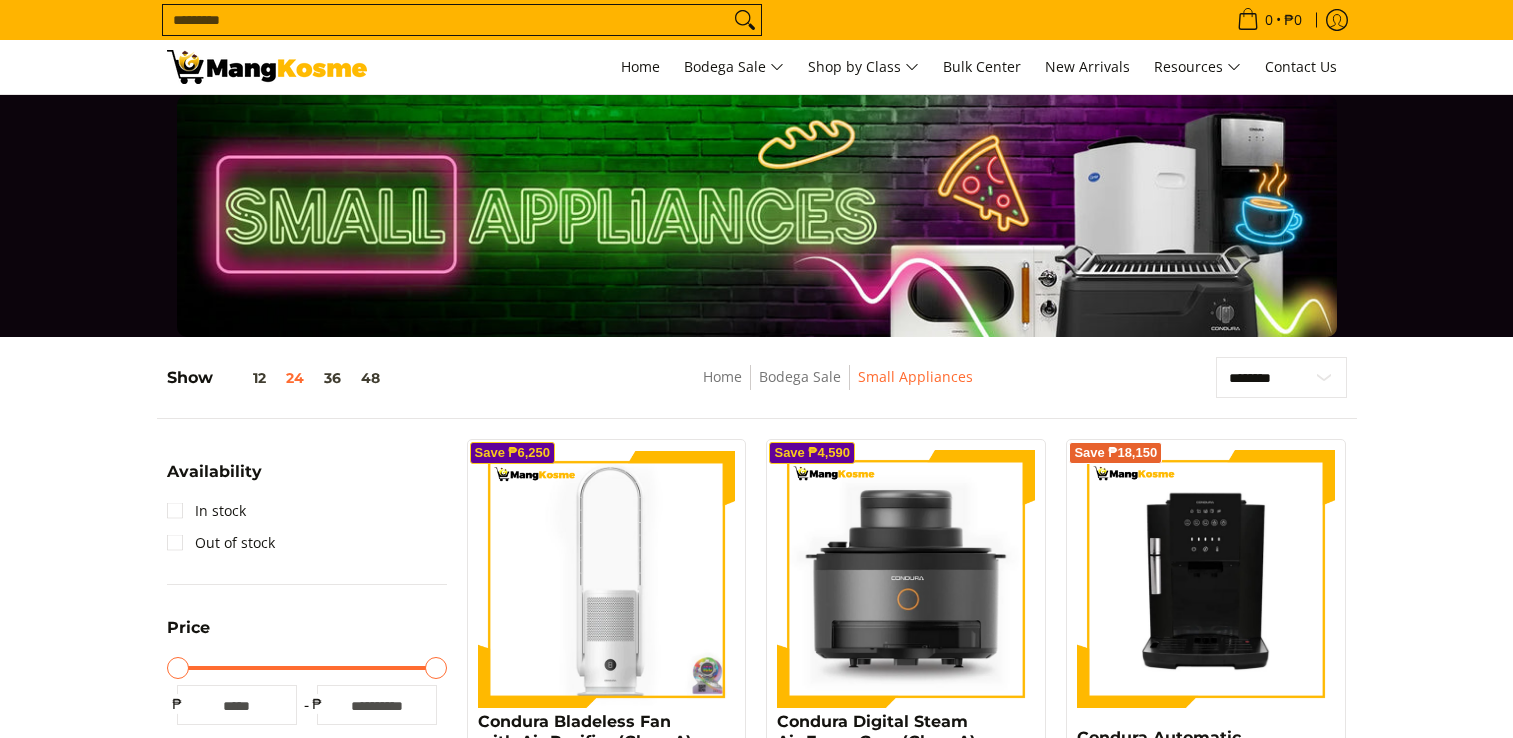 scroll, scrollTop: 192, scrollLeft: 0, axis: vertical 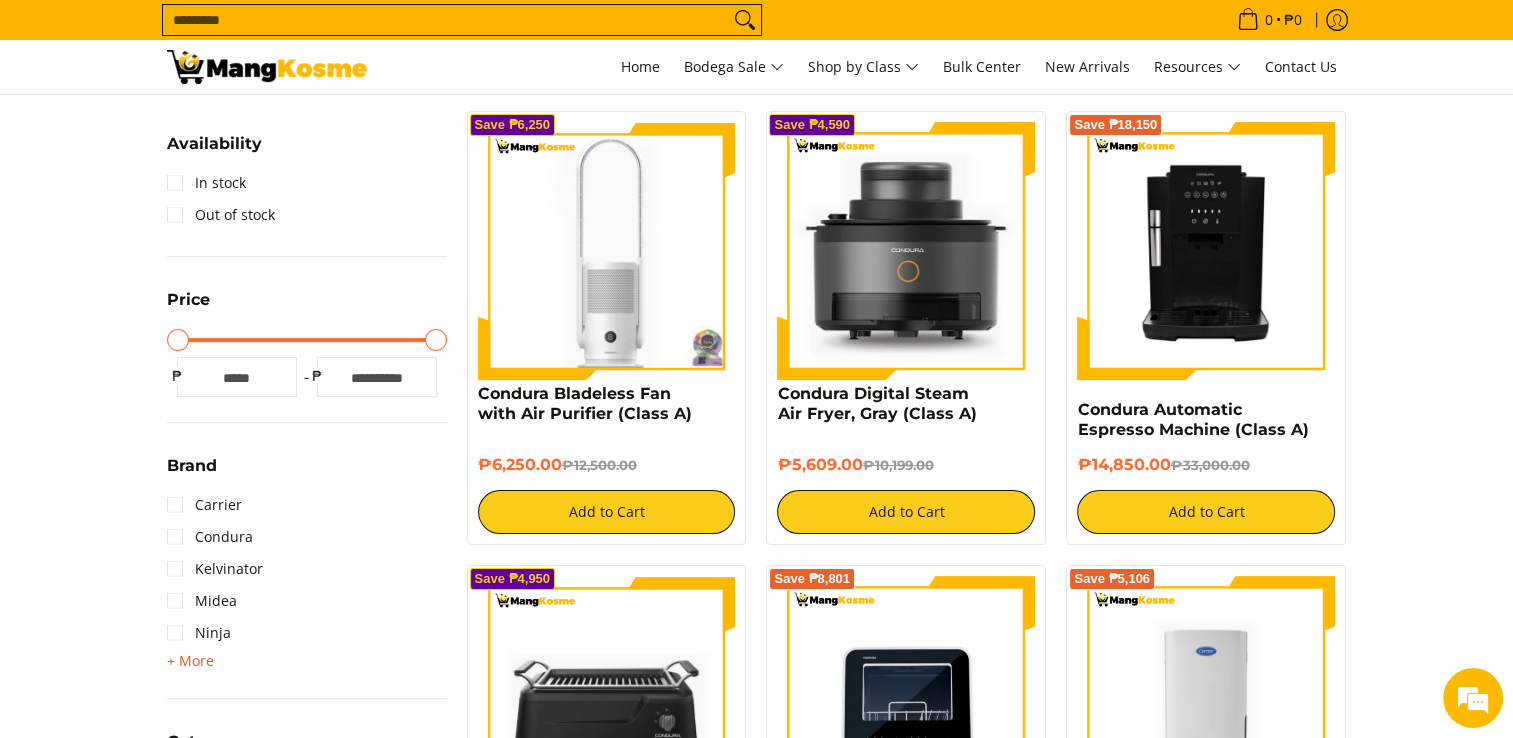 click on "+ More" at bounding box center [190, 661] 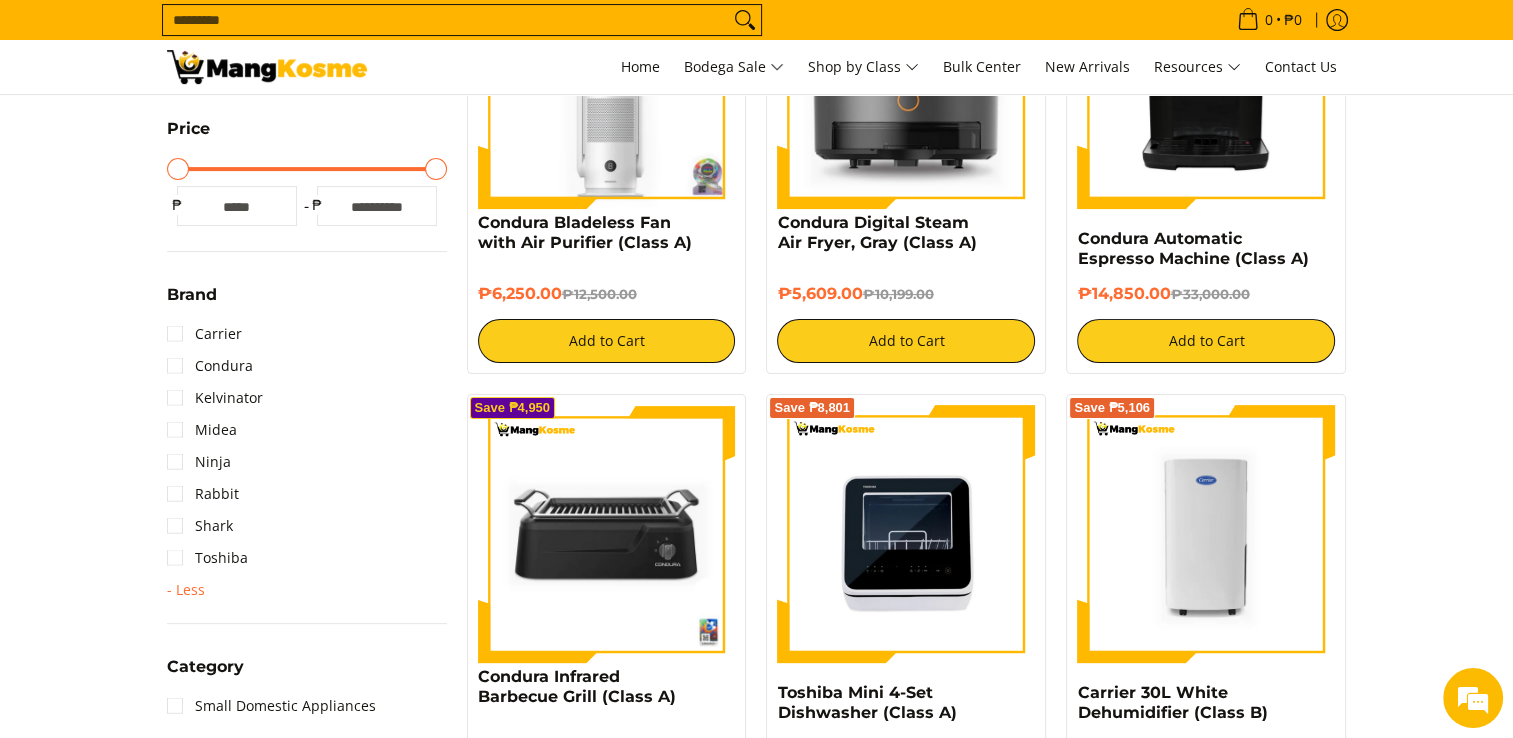 scroll, scrollTop: 500, scrollLeft: 0, axis: vertical 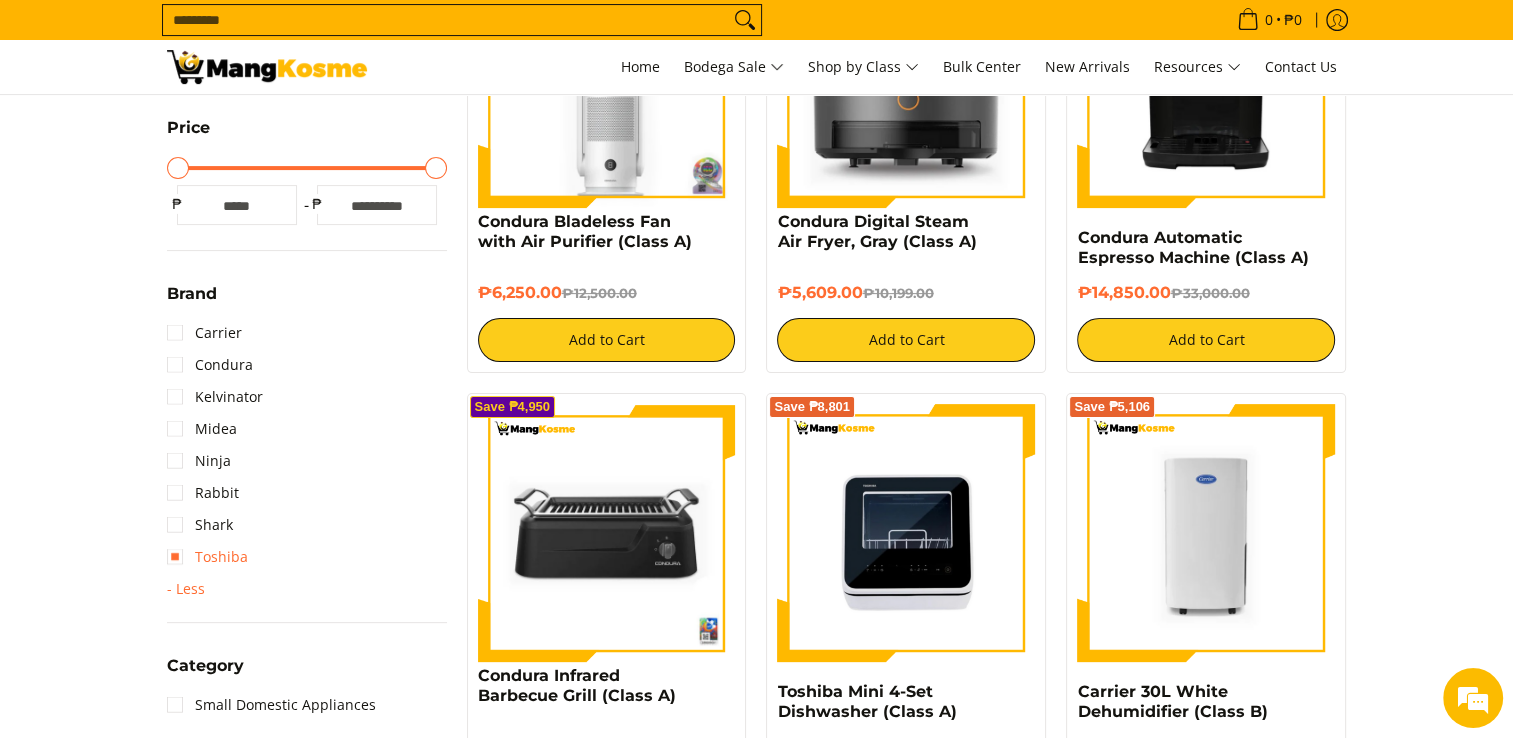 click on "Toshiba" at bounding box center [207, 557] 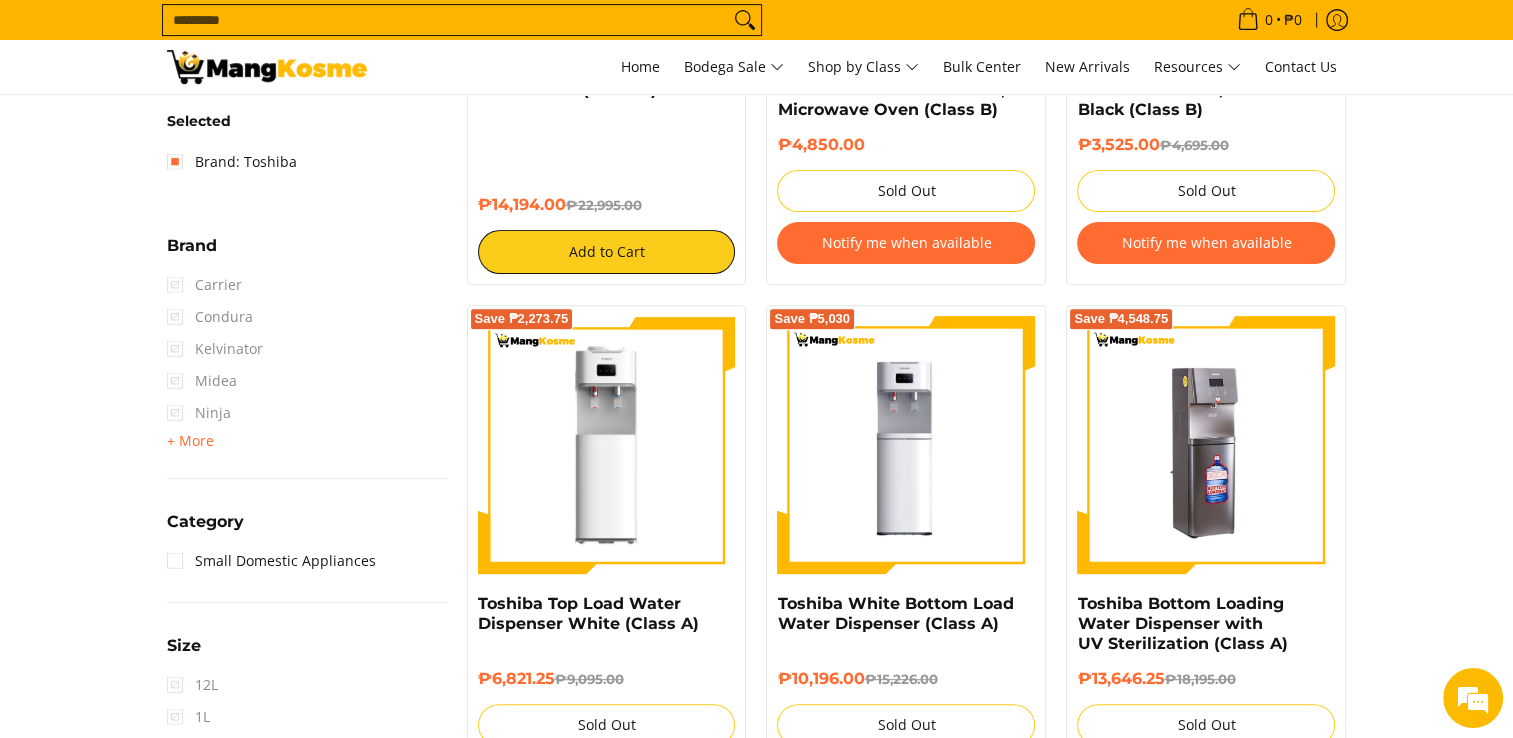 scroll, scrollTop: 672, scrollLeft: 0, axis: vertical 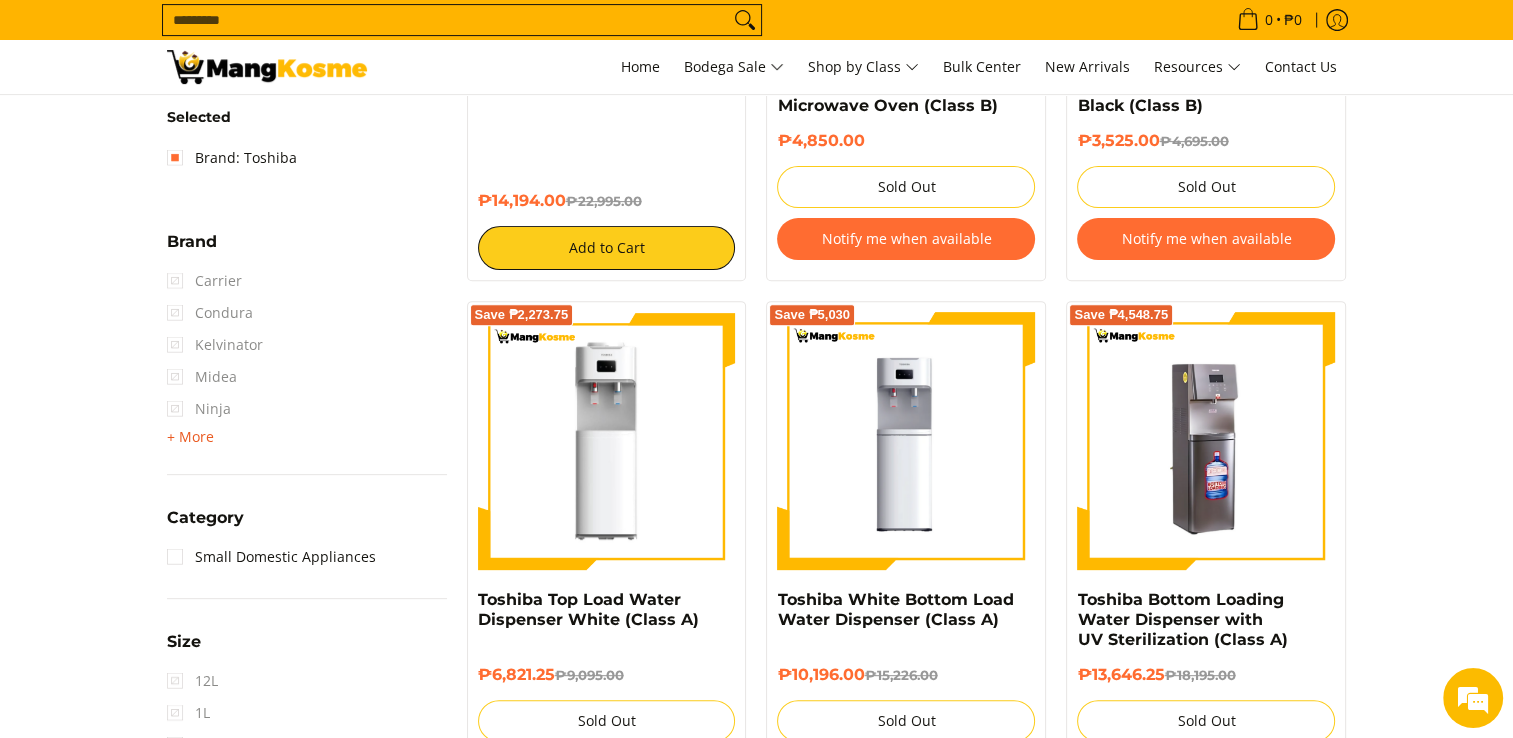 click on "+ More" at bounding box center (190, 437) 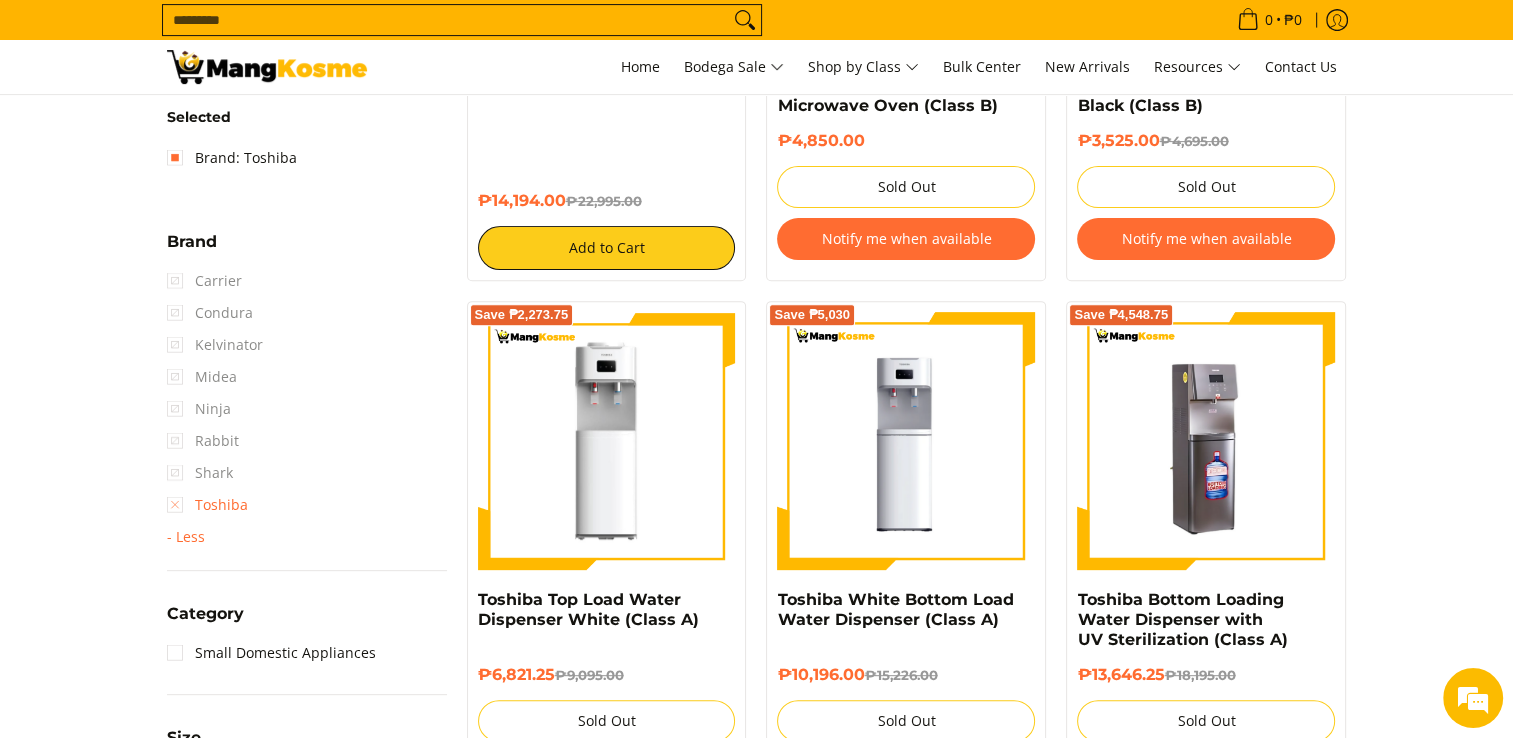 click on "Toshiba" at bounding box center (207, 505) 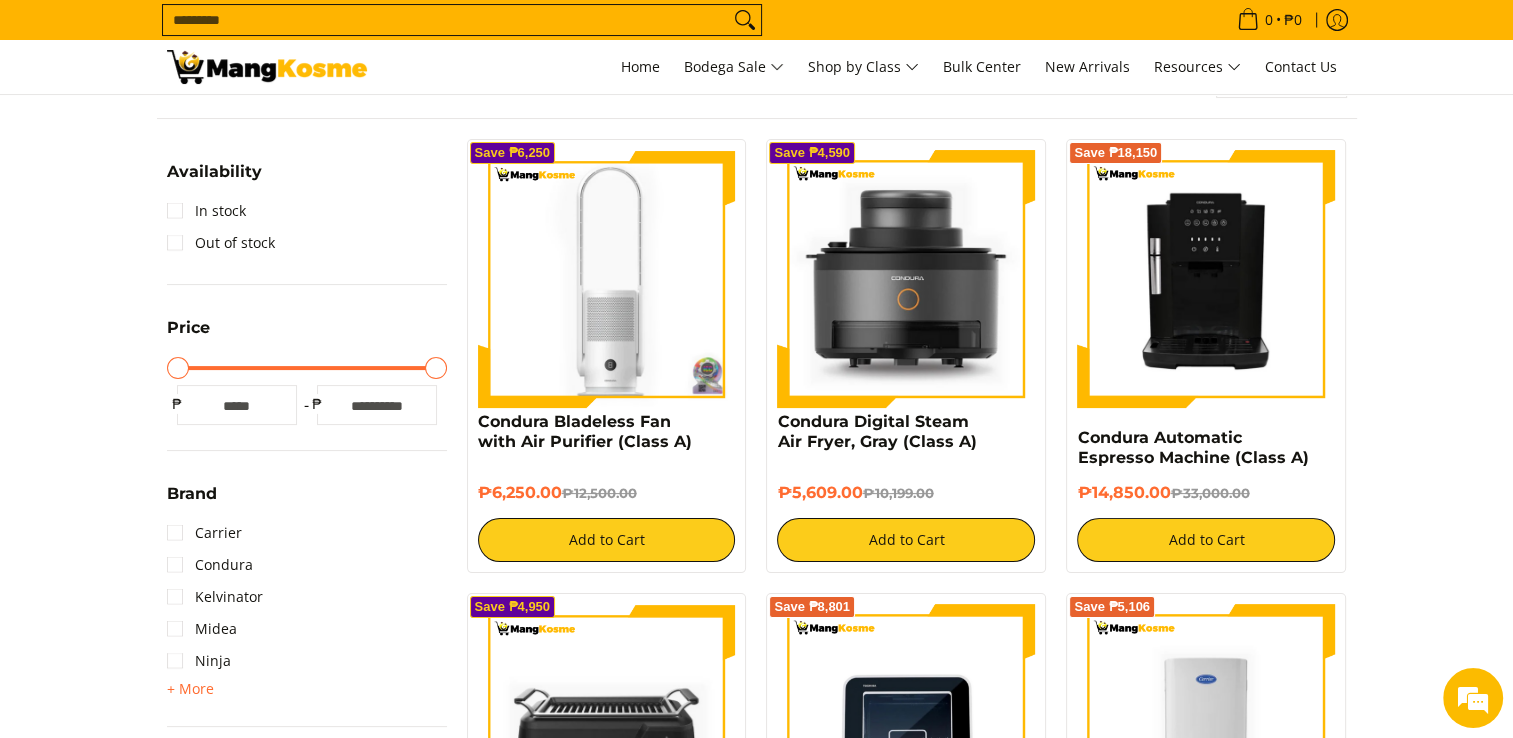 scroll, scrollTop: 289, scrollLeft: 0, axis: vertical 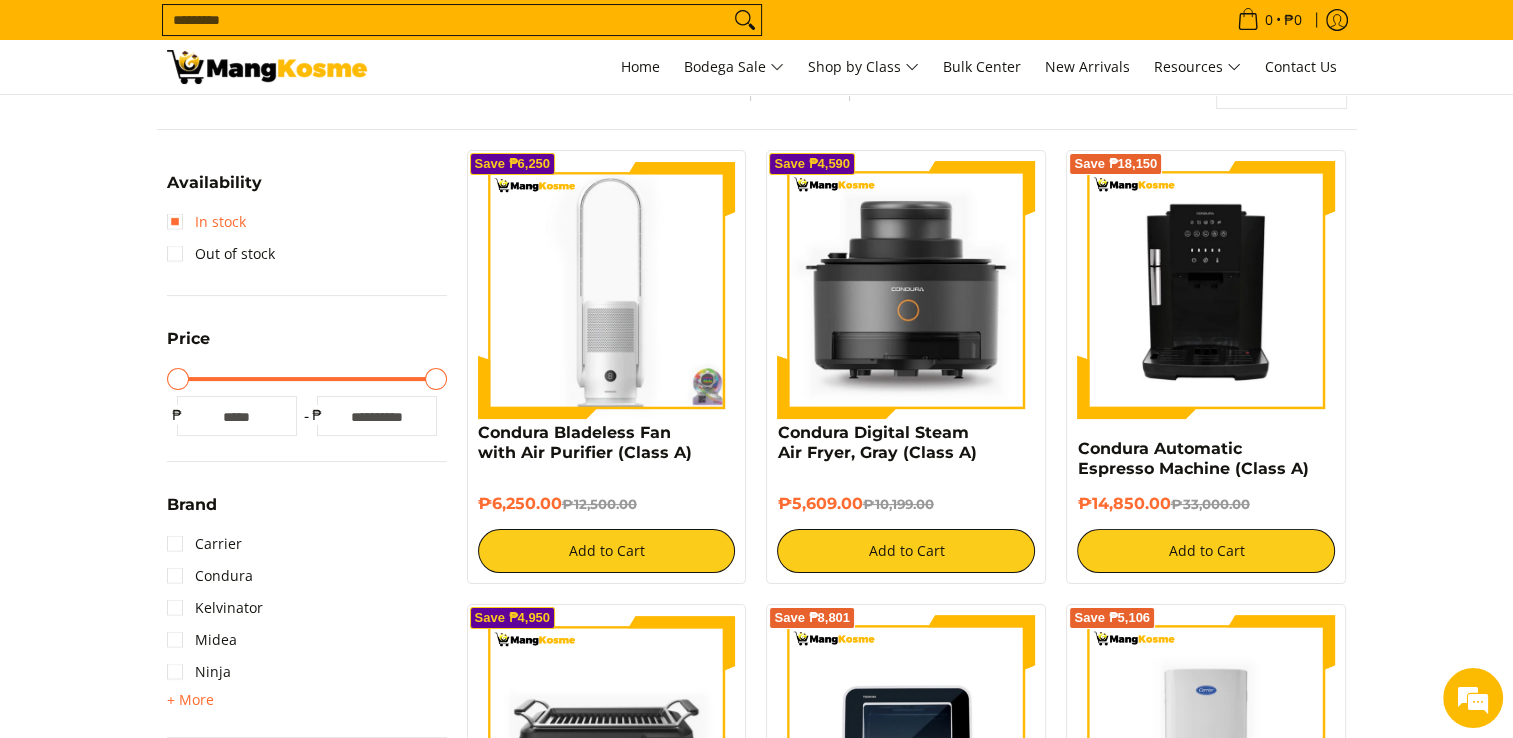 click on "In stock" at bounding box center [206, 222] 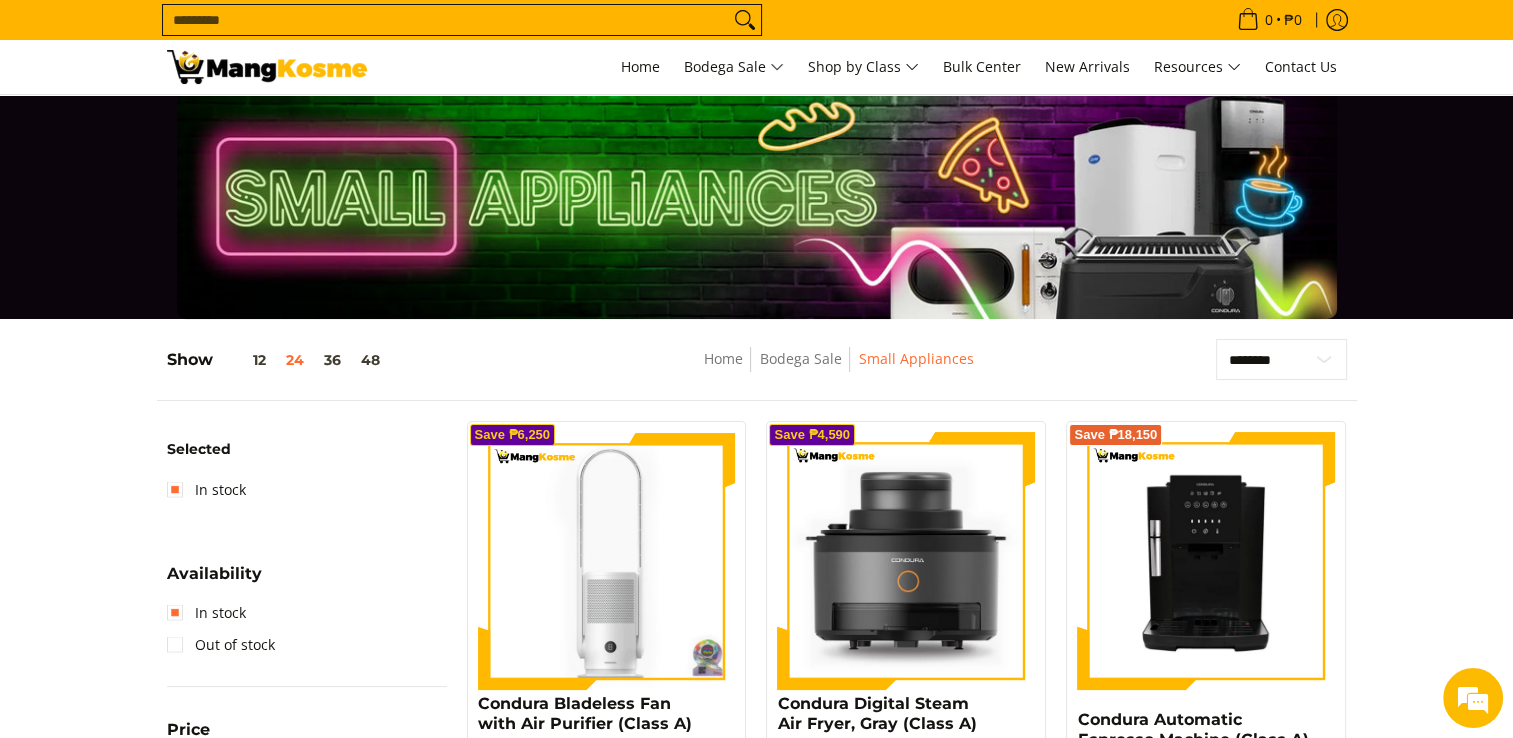 scroll, scrollTop: 8, scrollLeft: 0, axis: vertical 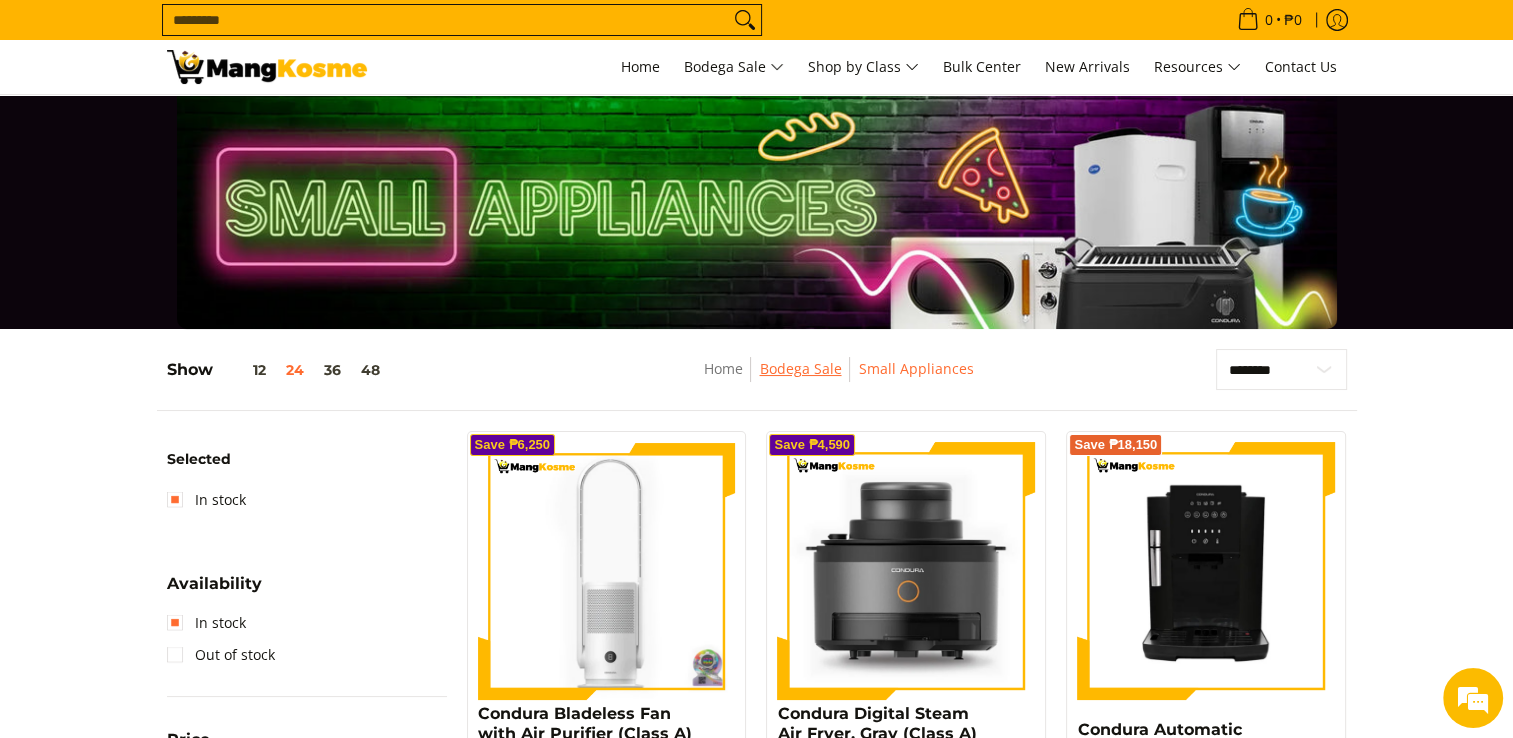 click on "Bodega Sale" at bounding box center [800, 368] 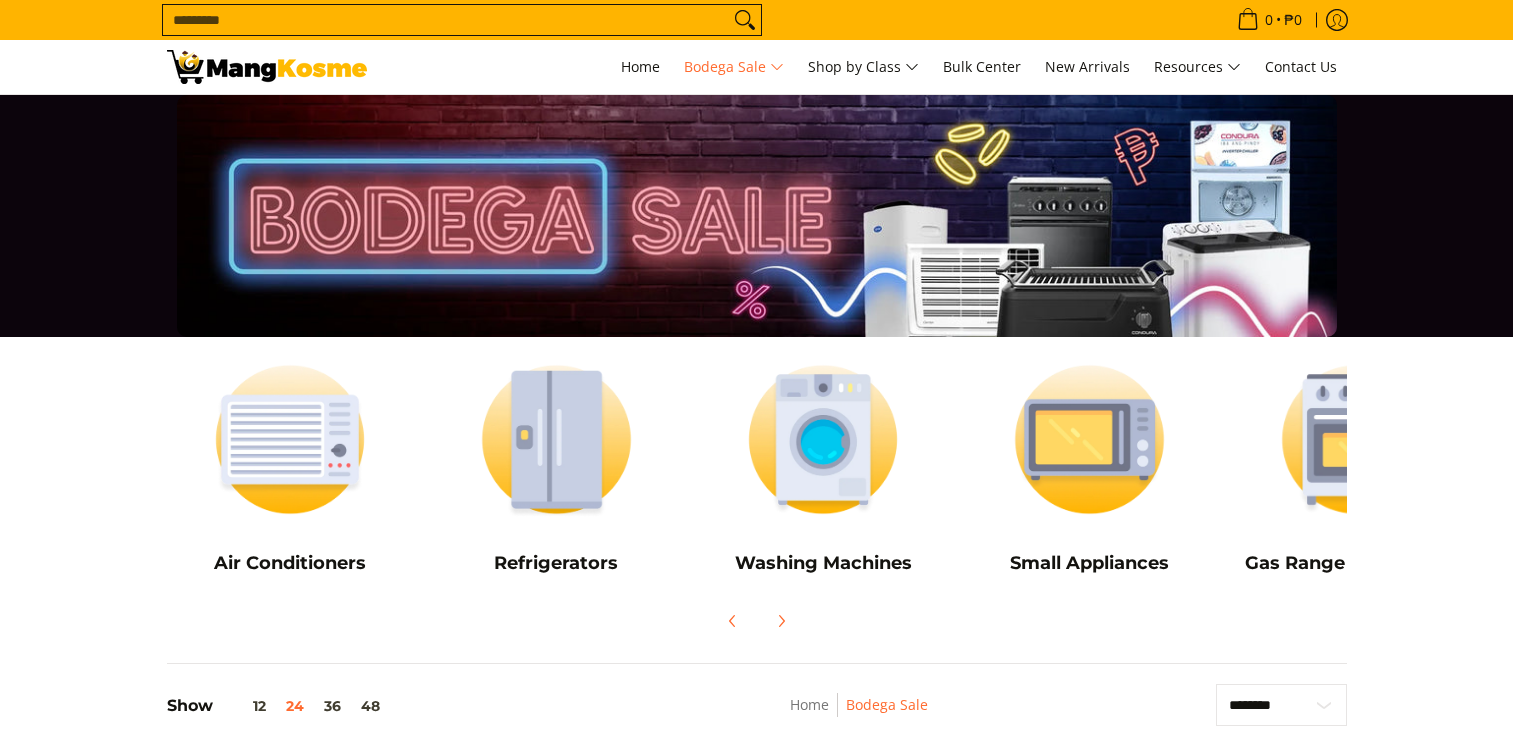 scroll, scrollTop: 0, scrollLeft: 0, axis: both 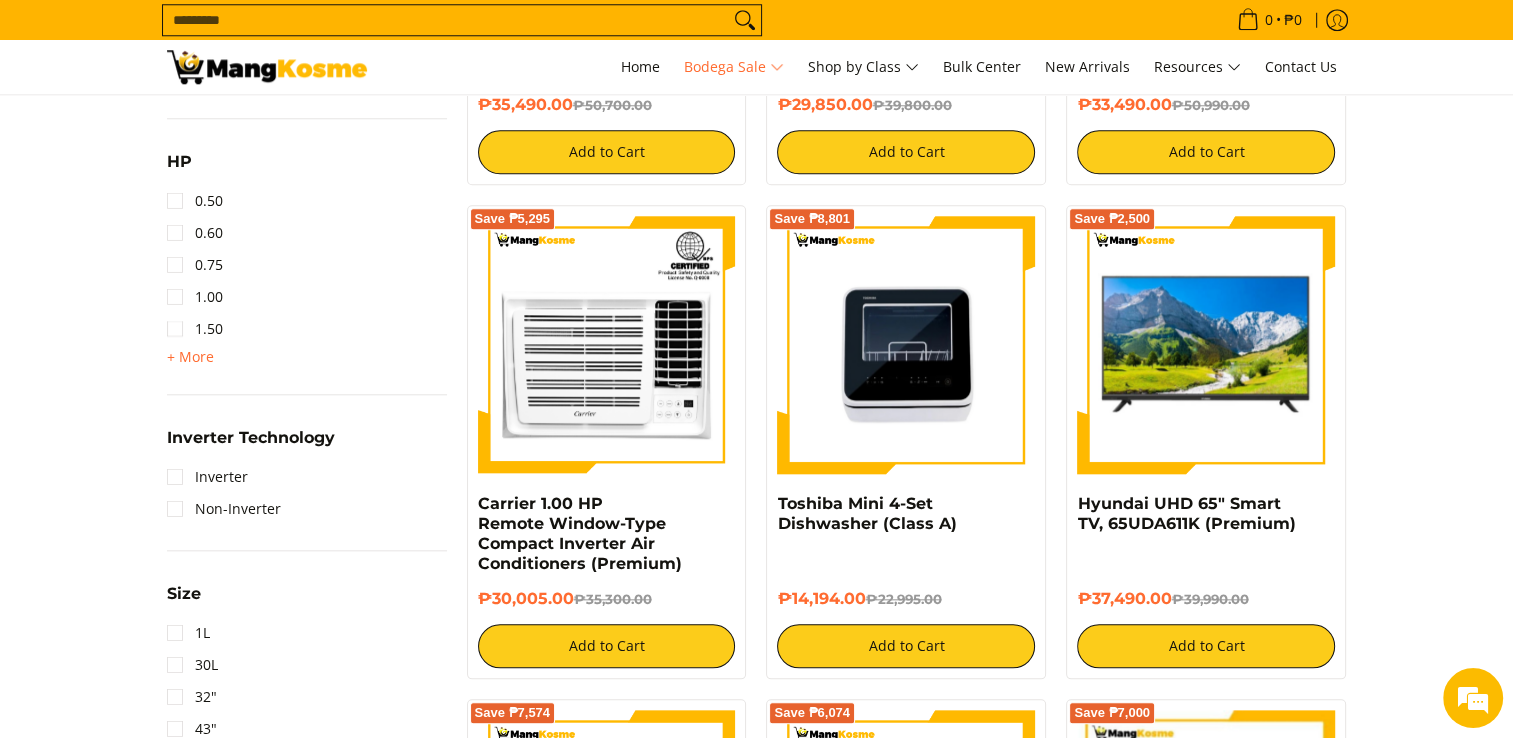drag, startPoint x: 1429, startPoint y: 512, endPoint x: 1458, endPoint y: 491, distance: 35.805027 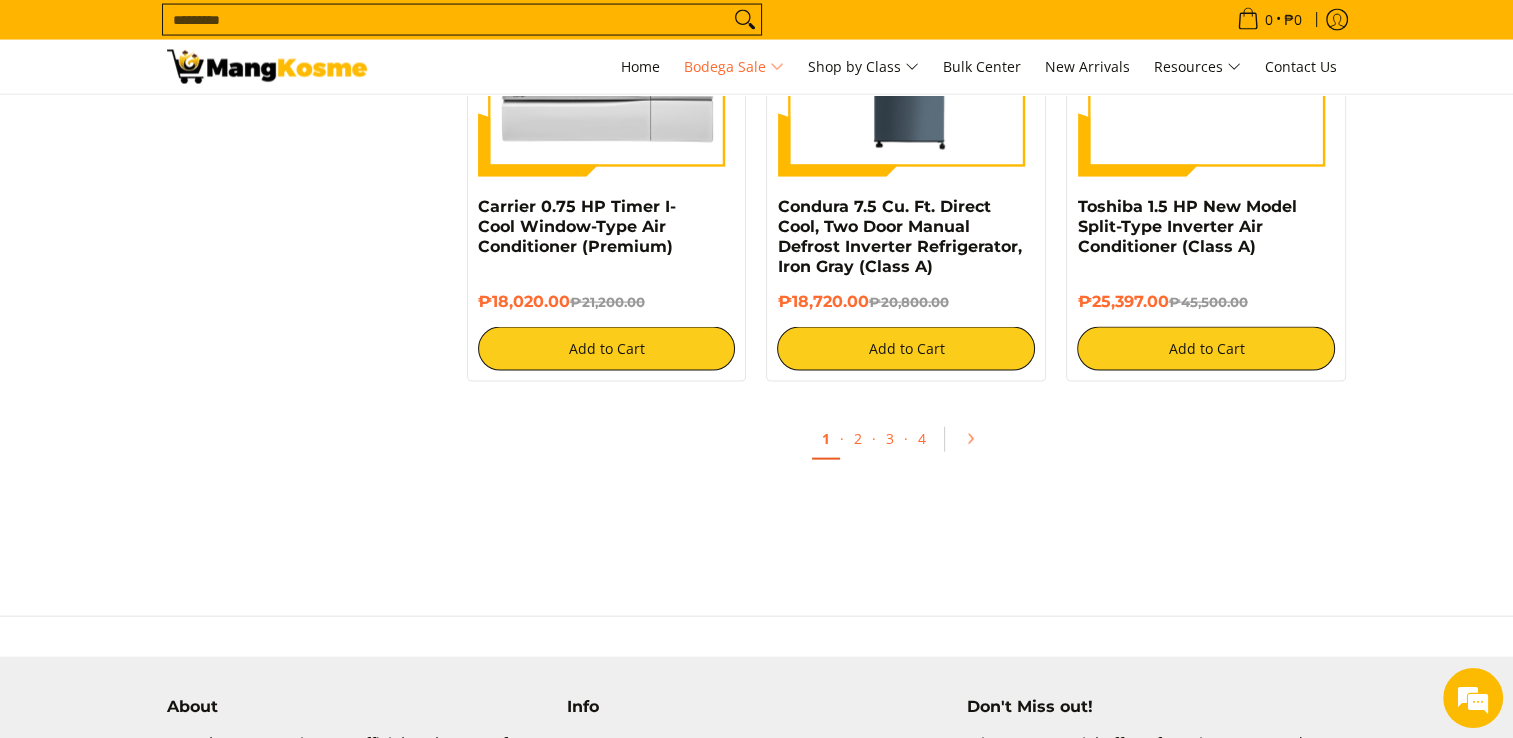 scroll, scrollTop: 4195, scrollLeft: 0, axis: vertical 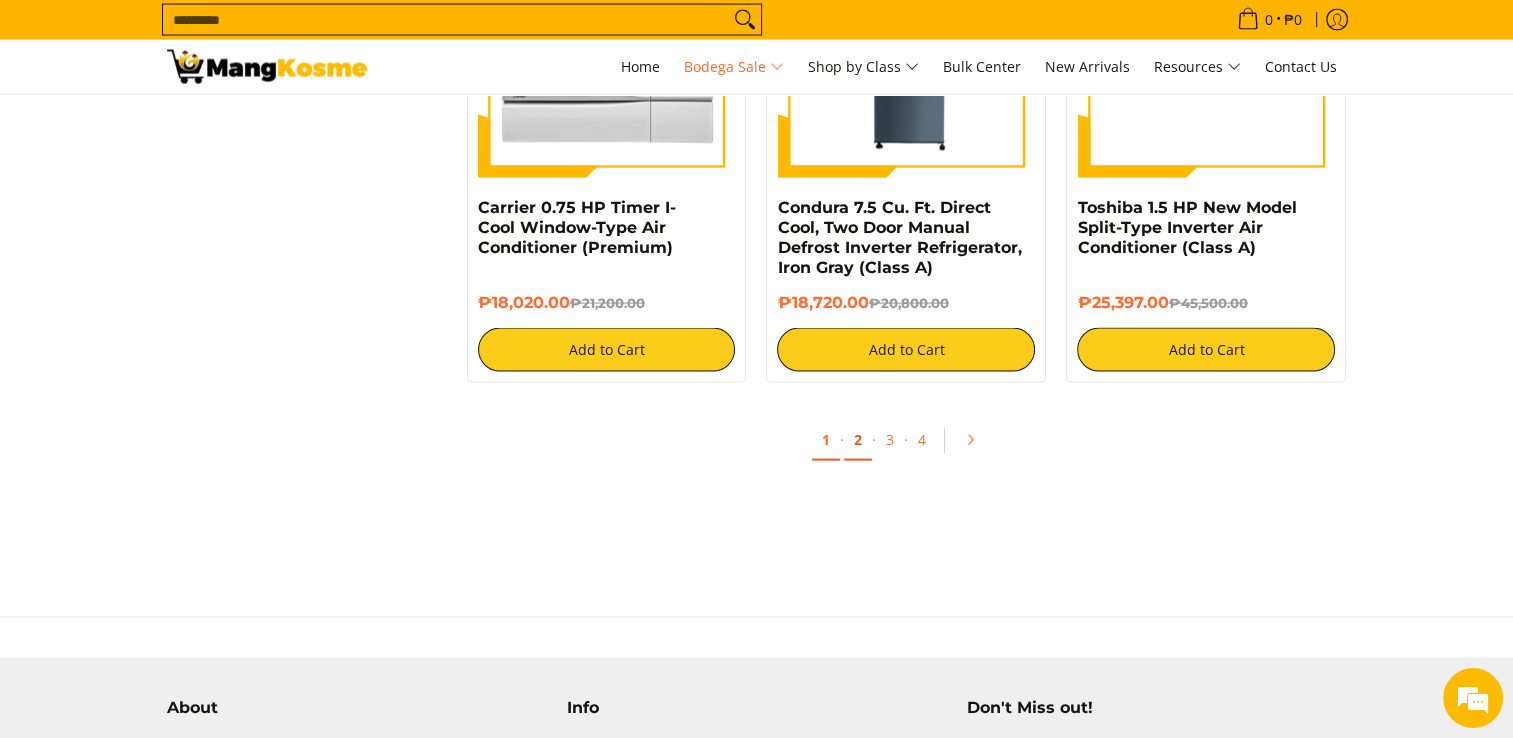click on "2" at bounding box center [858, 440] 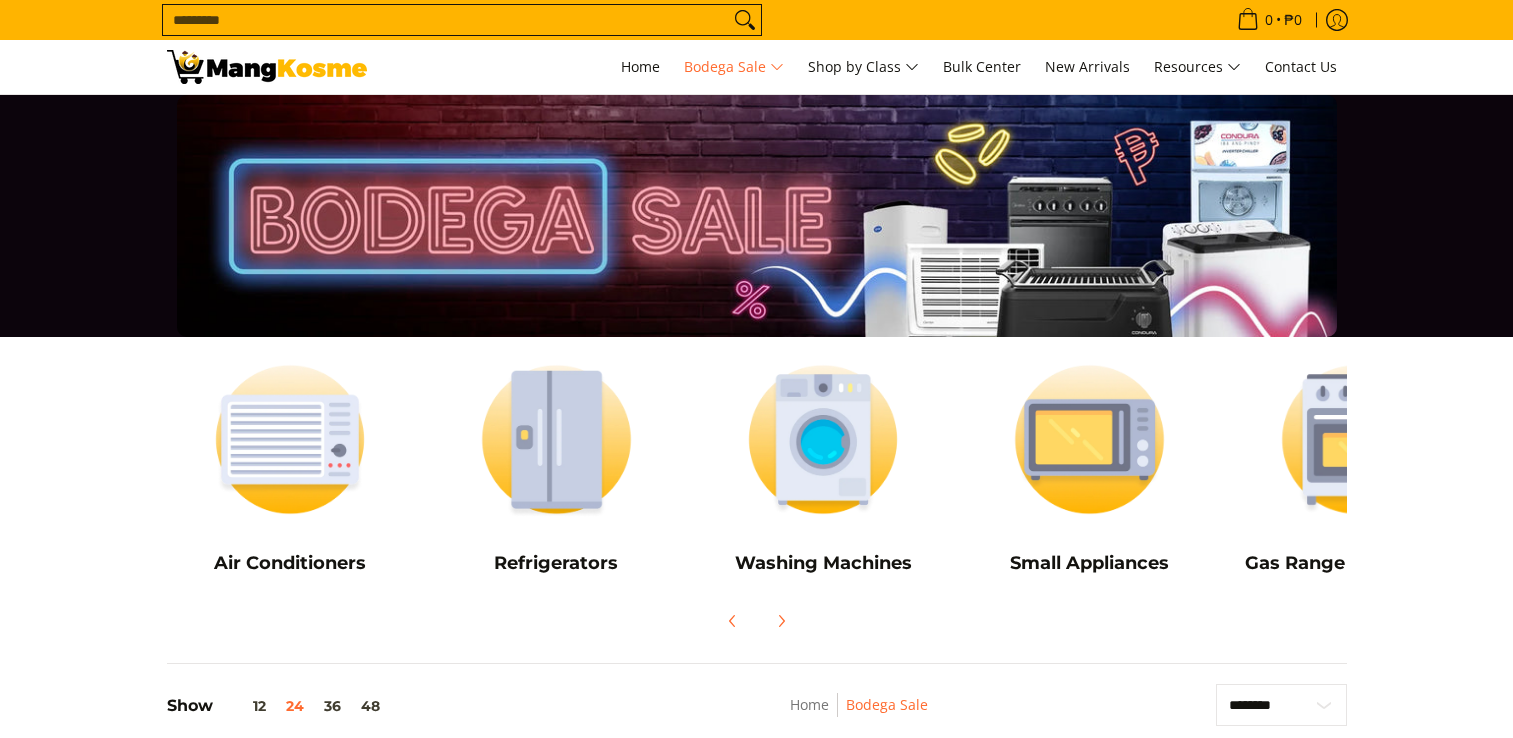 scroll, scrollTop: 0, scrollLeft: 0, axis: both 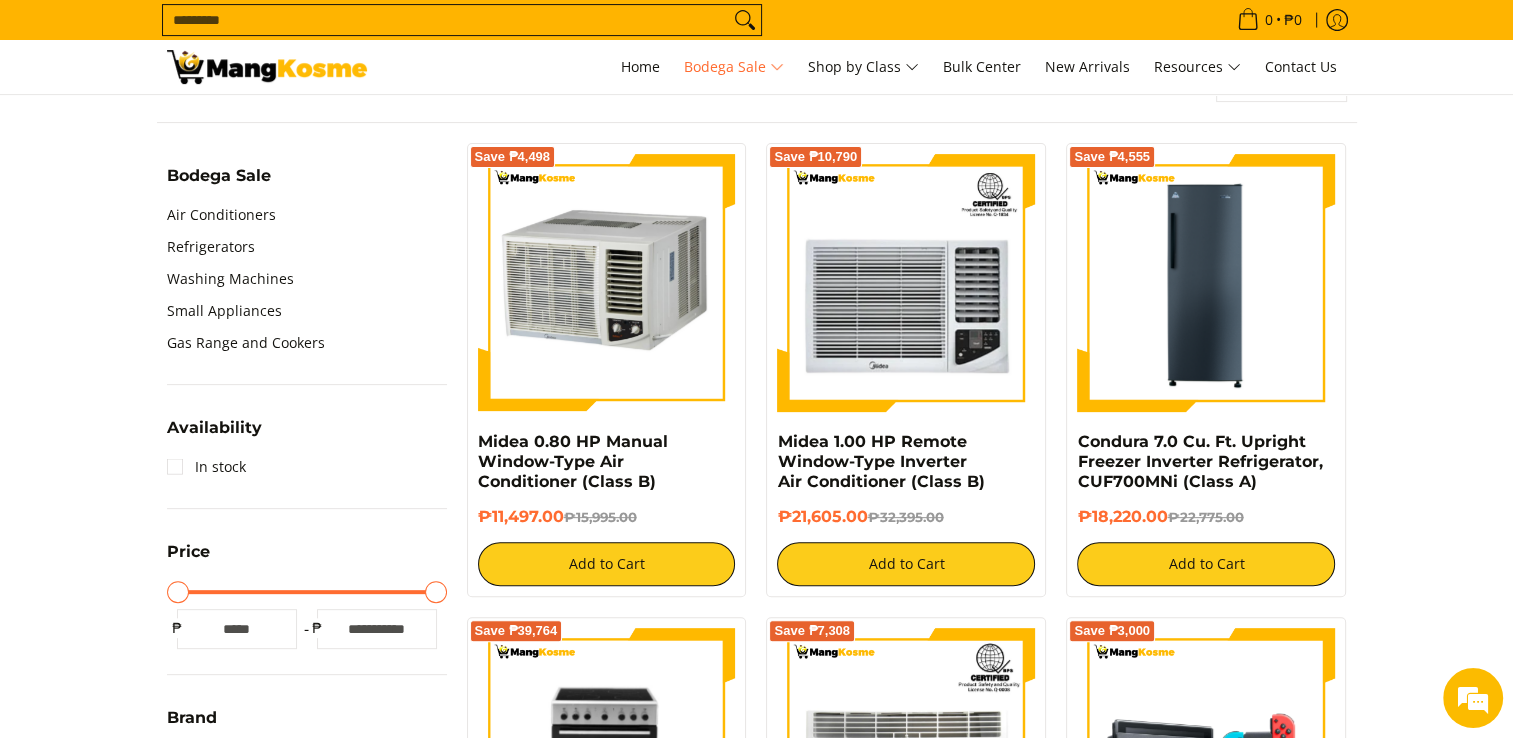 click on "₱18,220.00  ₱22,775.00" at bounding box center (1206, 517) 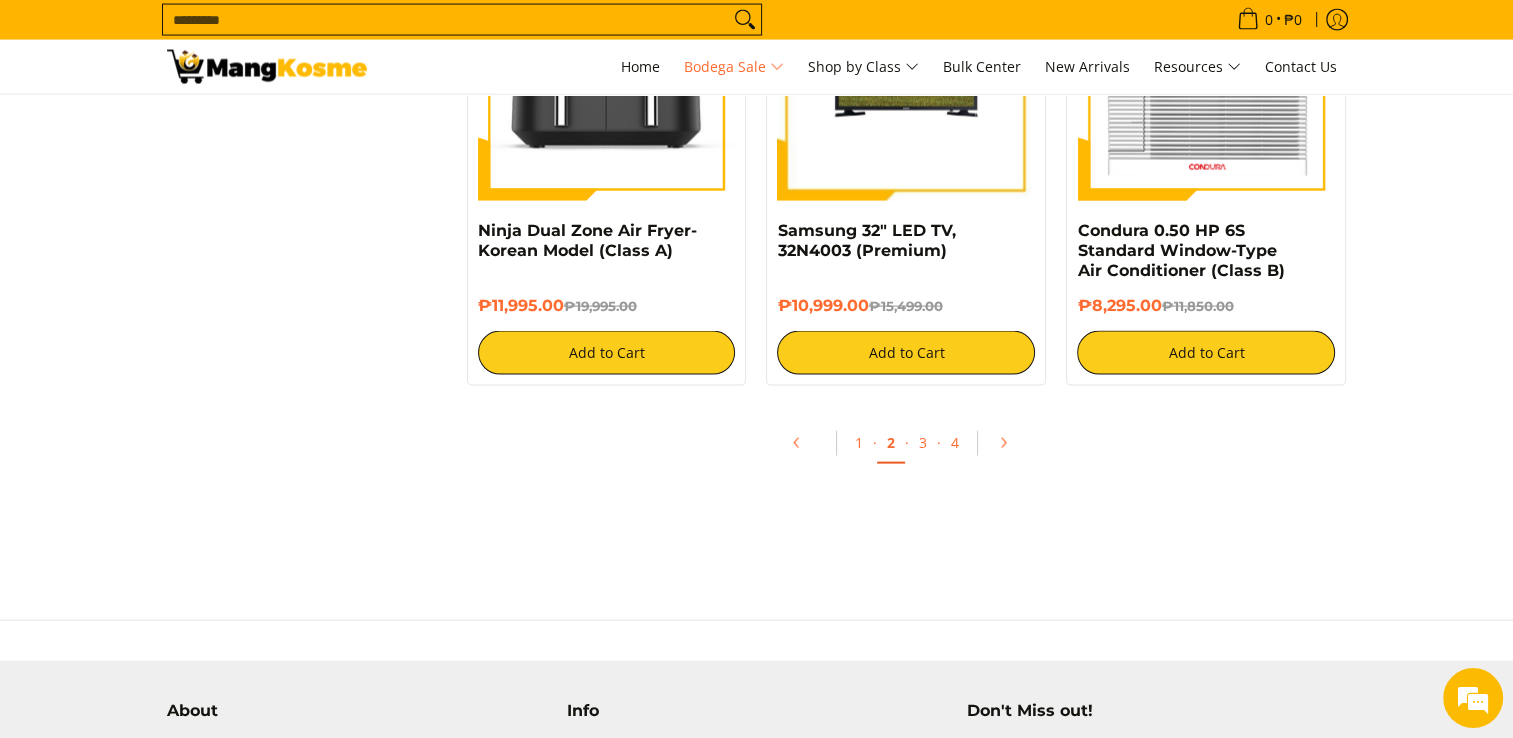 scroll, scrollTop: 4212, scrollLeft: 0, axis: vertical 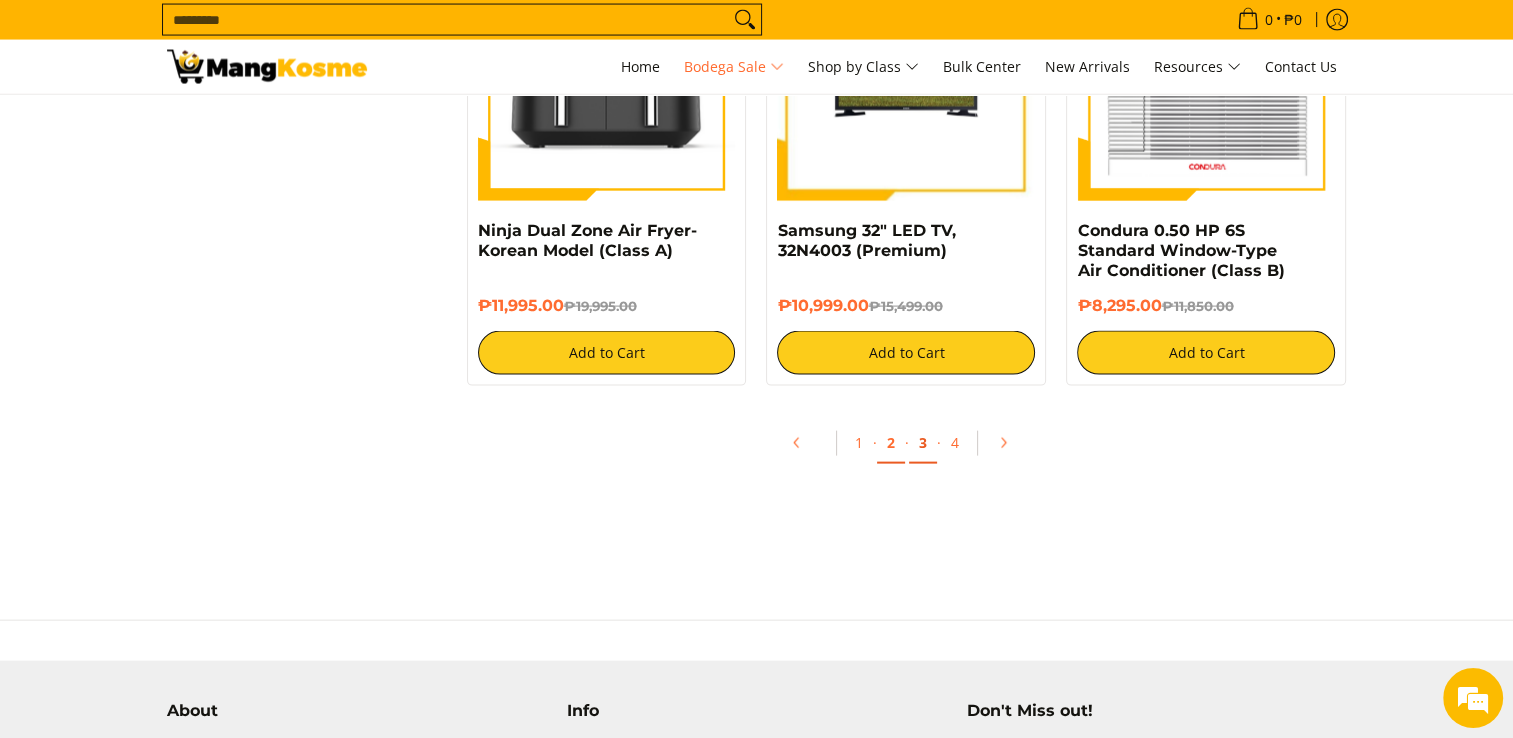 click on "3" at bounding box center (923, 443) 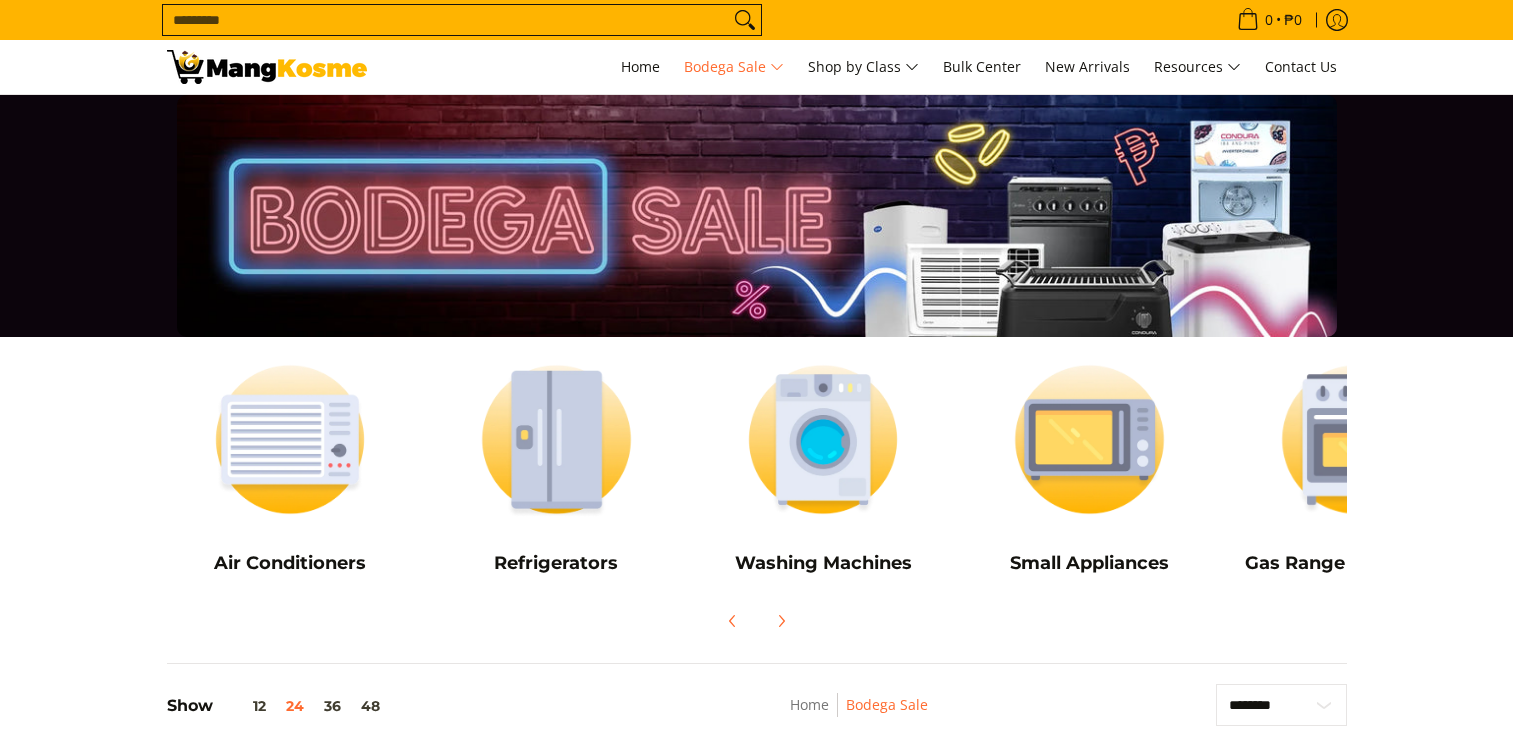 scroll, scrollTop: 0, scrollLeft: 0, axis: both 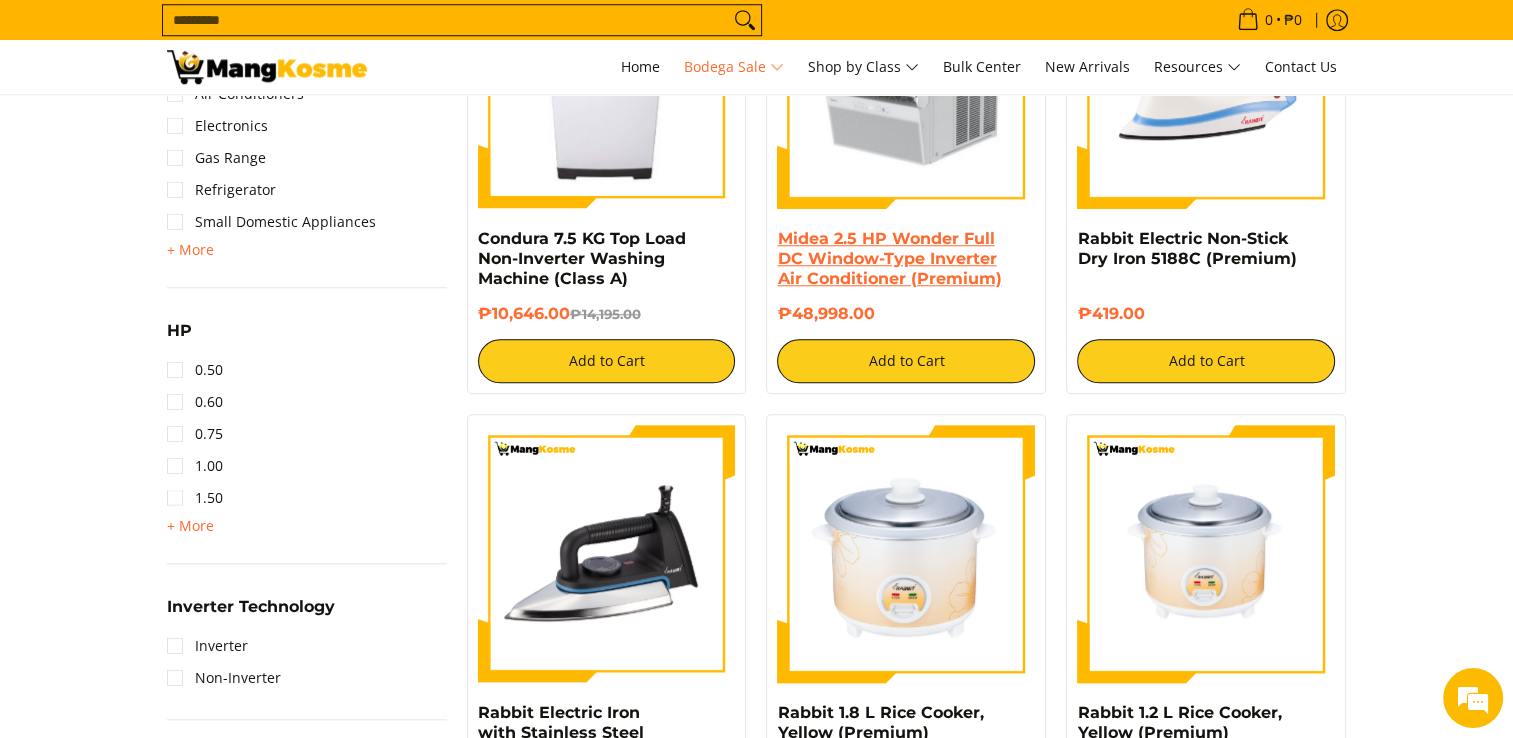 click on "Midea 2.5 HP Wonder Full DC Window-Type Inverter Air Conditioner (Premium)" at bounding box center (889, 258) 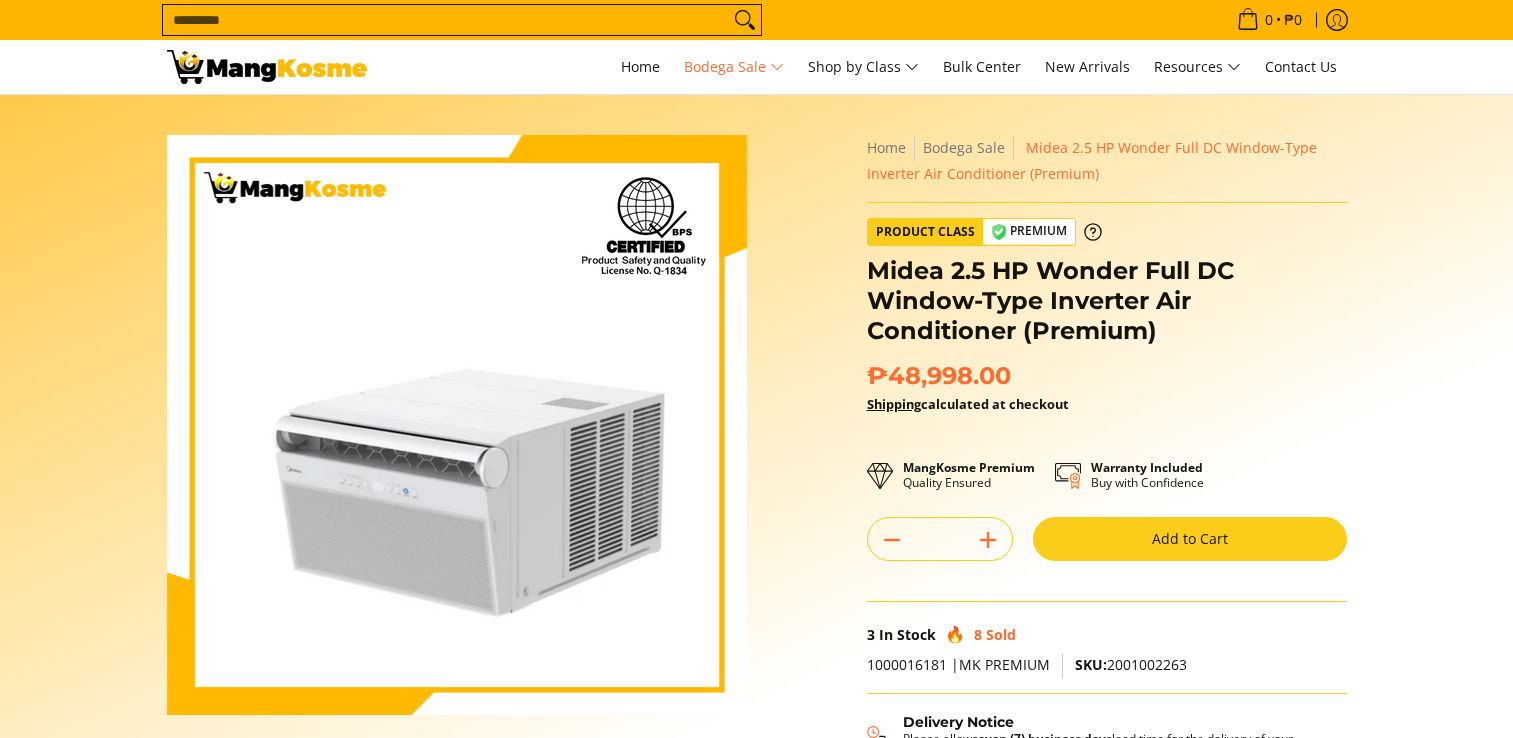 scroll, scrollTop: 0, scrollLeft: 0, axis: both 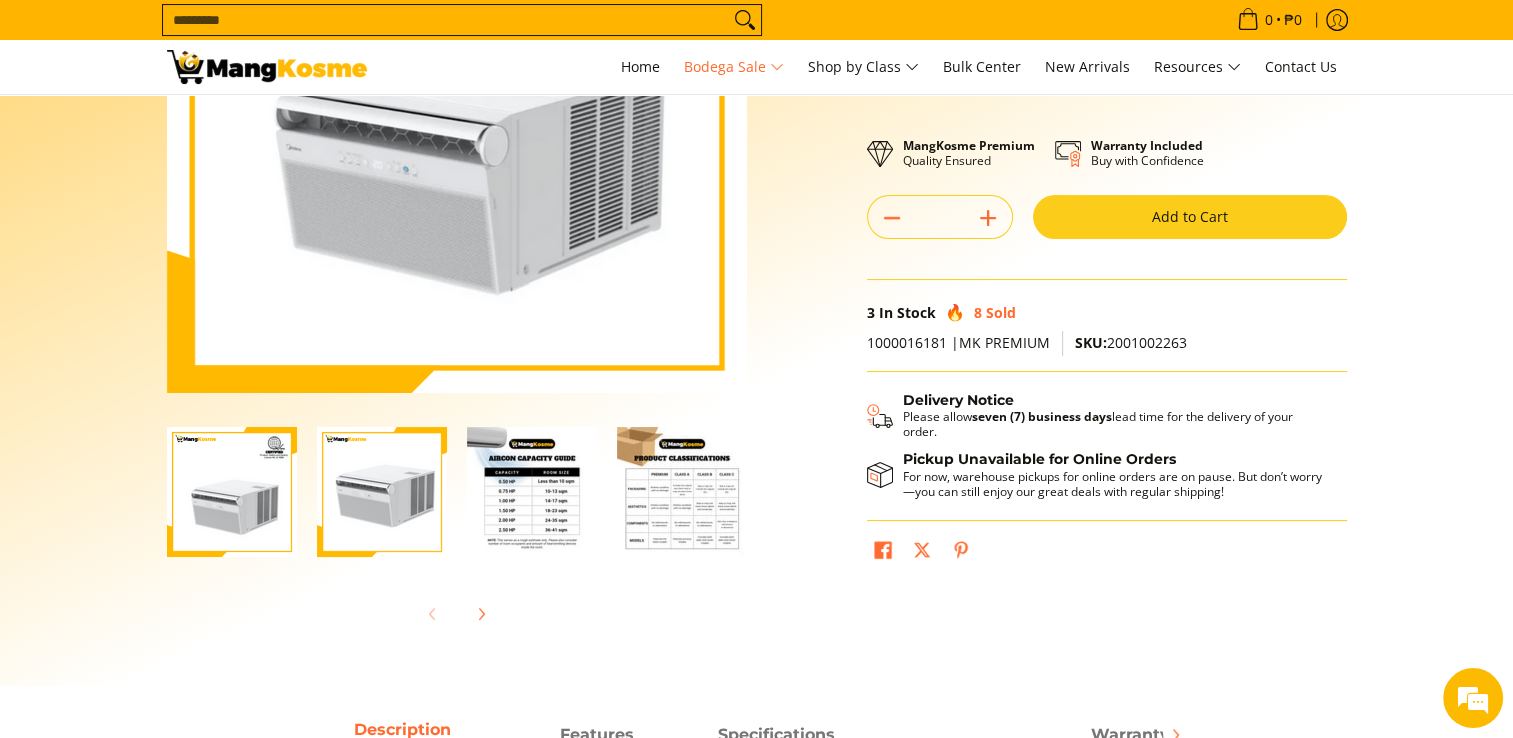 click at bounding box center [532, 492] 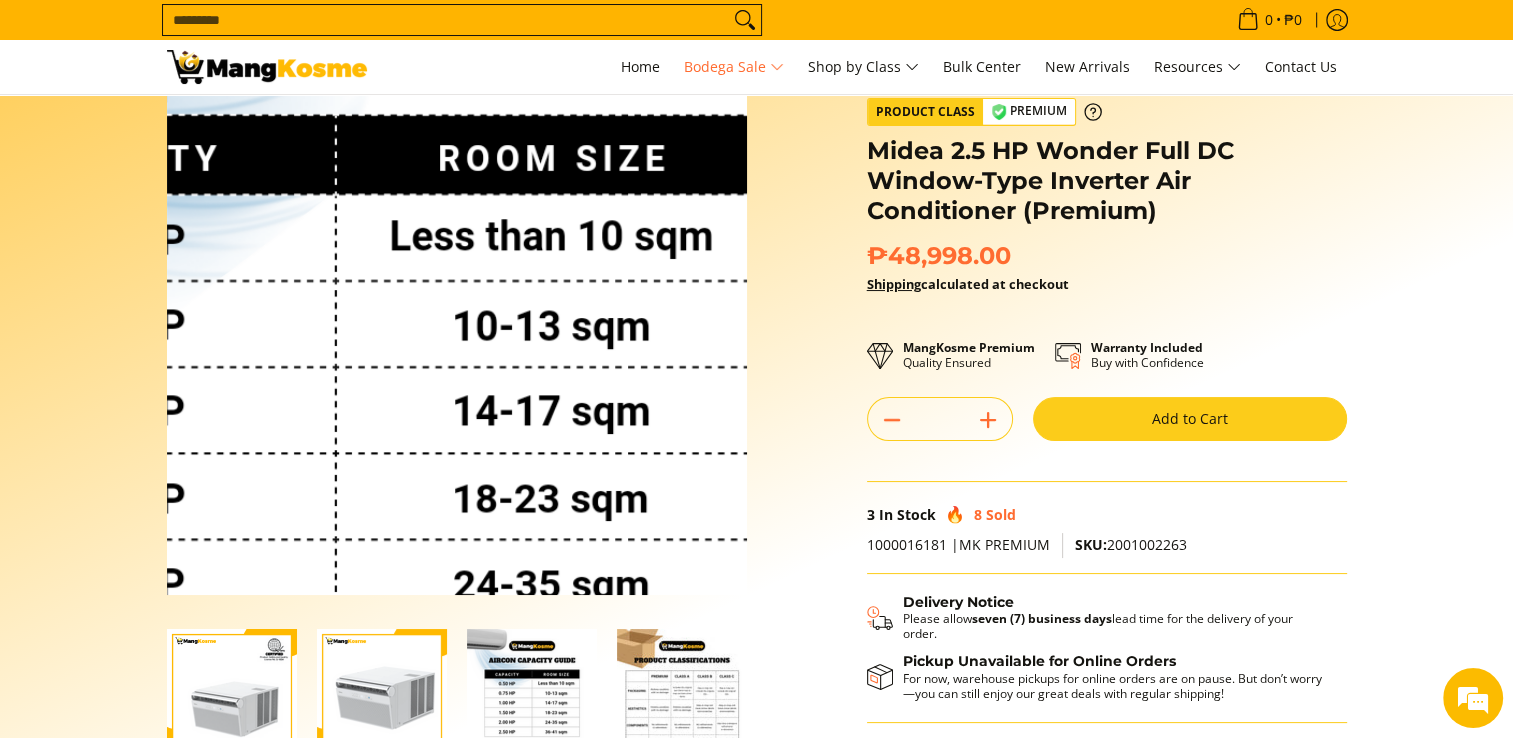 scroll, scrollTop: 119, scrollLeft: 0, axis: vertical 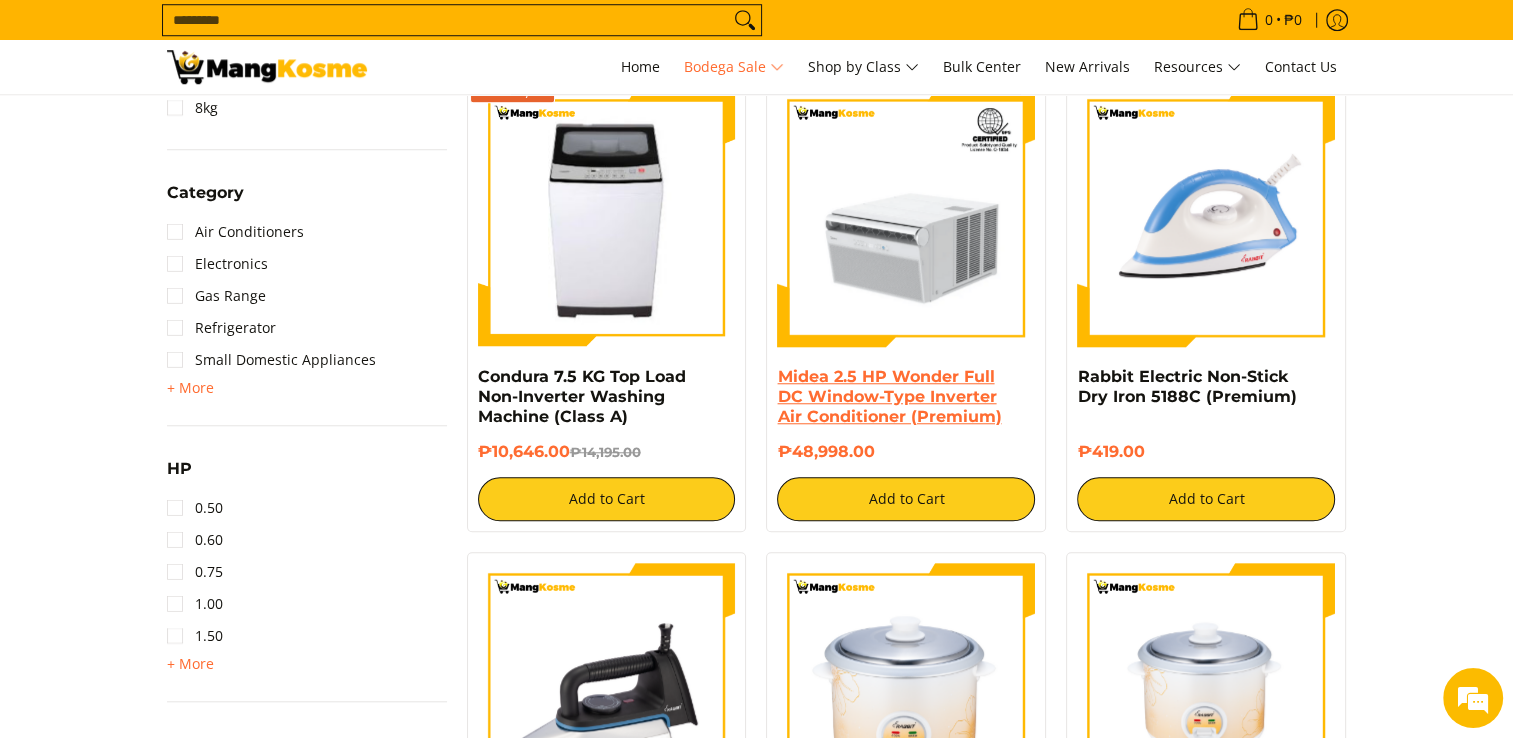 click on "Midea 2.5 HP Wonder Full DC Window-Type Inverter Air Conditioner (Premium)" at bounding box center (889, 396) 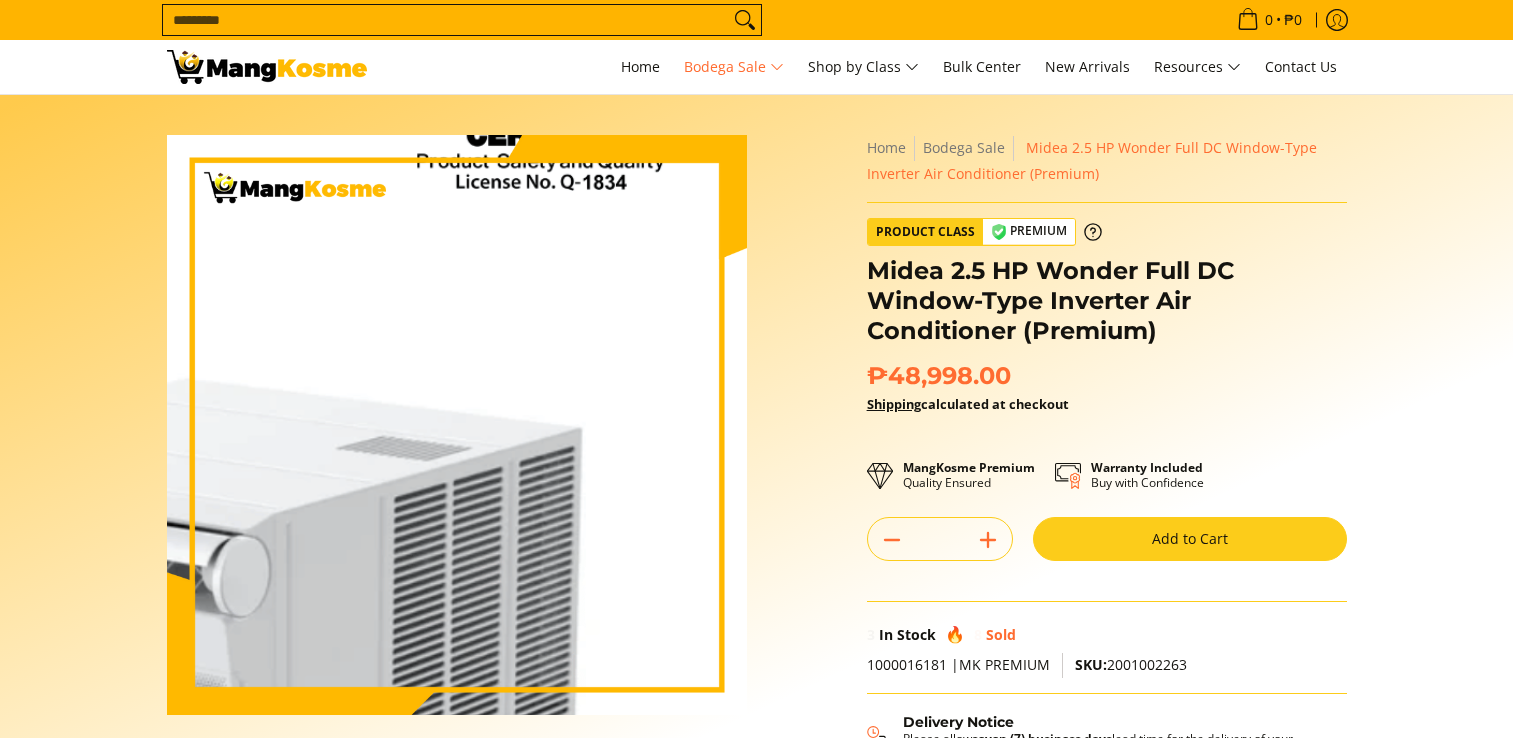 scroll, scrollTop: 0, scrollLeft: 0, axis: both 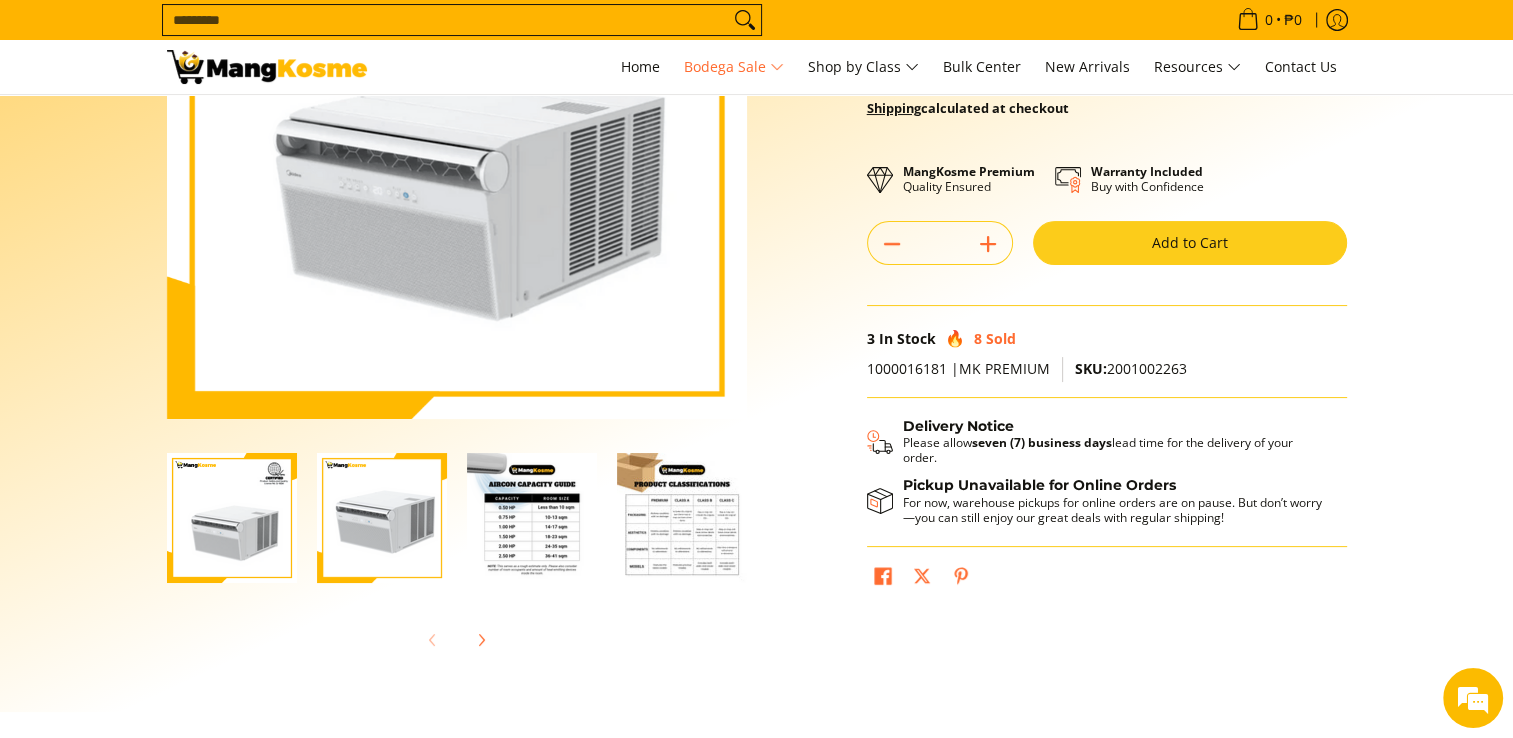 click at bounding box center (532, 518) 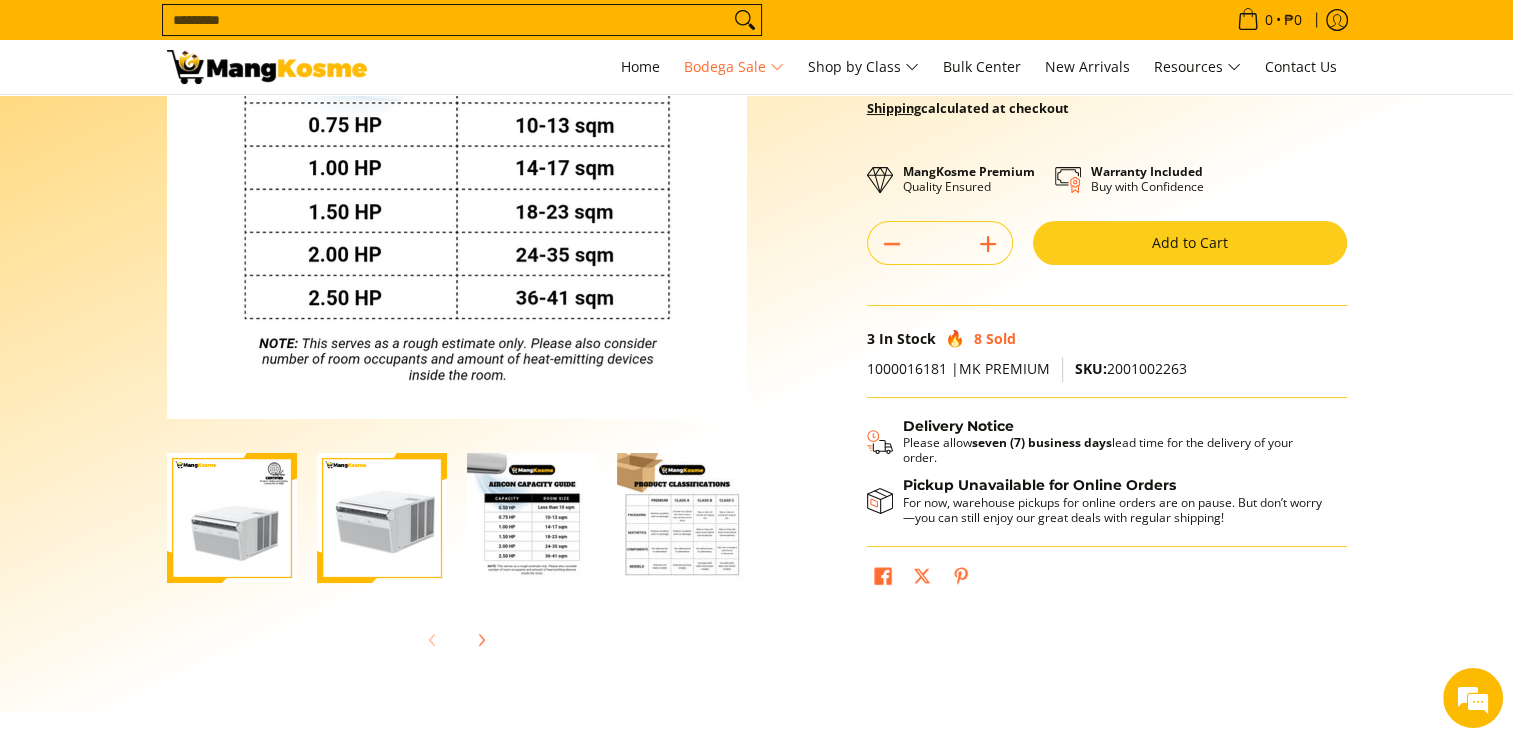 scroll, scrollTop: 0, scrollLeft: 0, axis: both 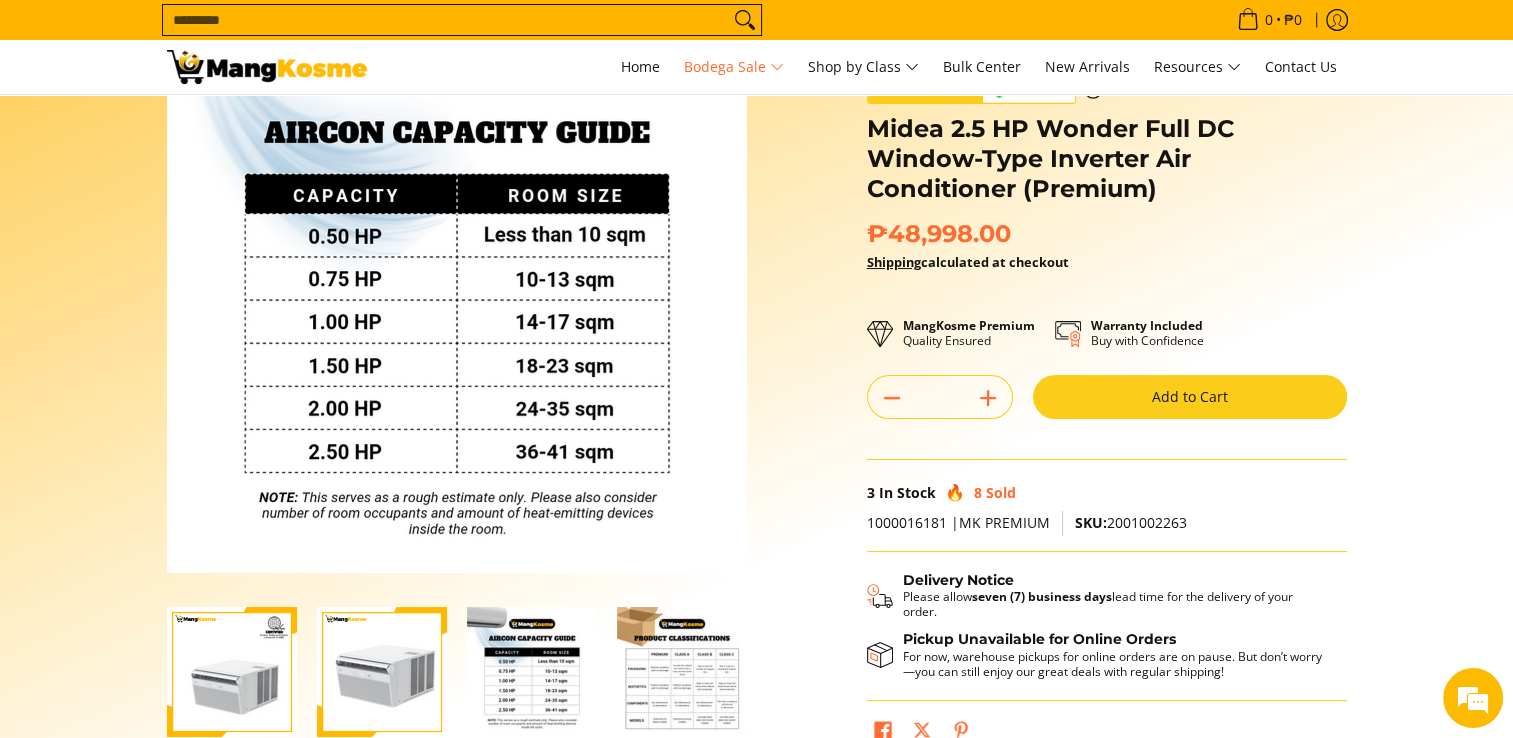 click at bounding box center (682, 672) 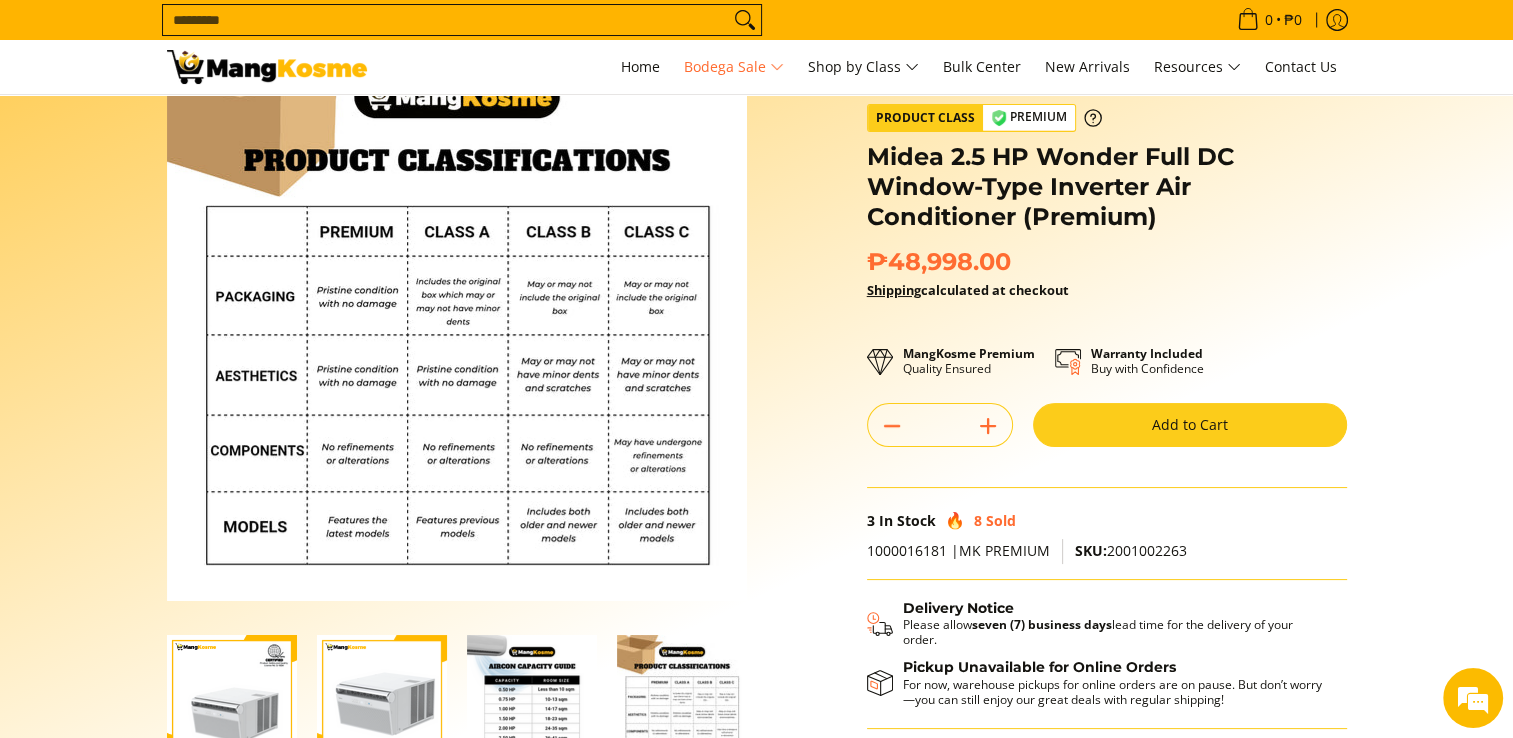 scroll, scrollTop: 0, scrollLeft: 0, axis: both 